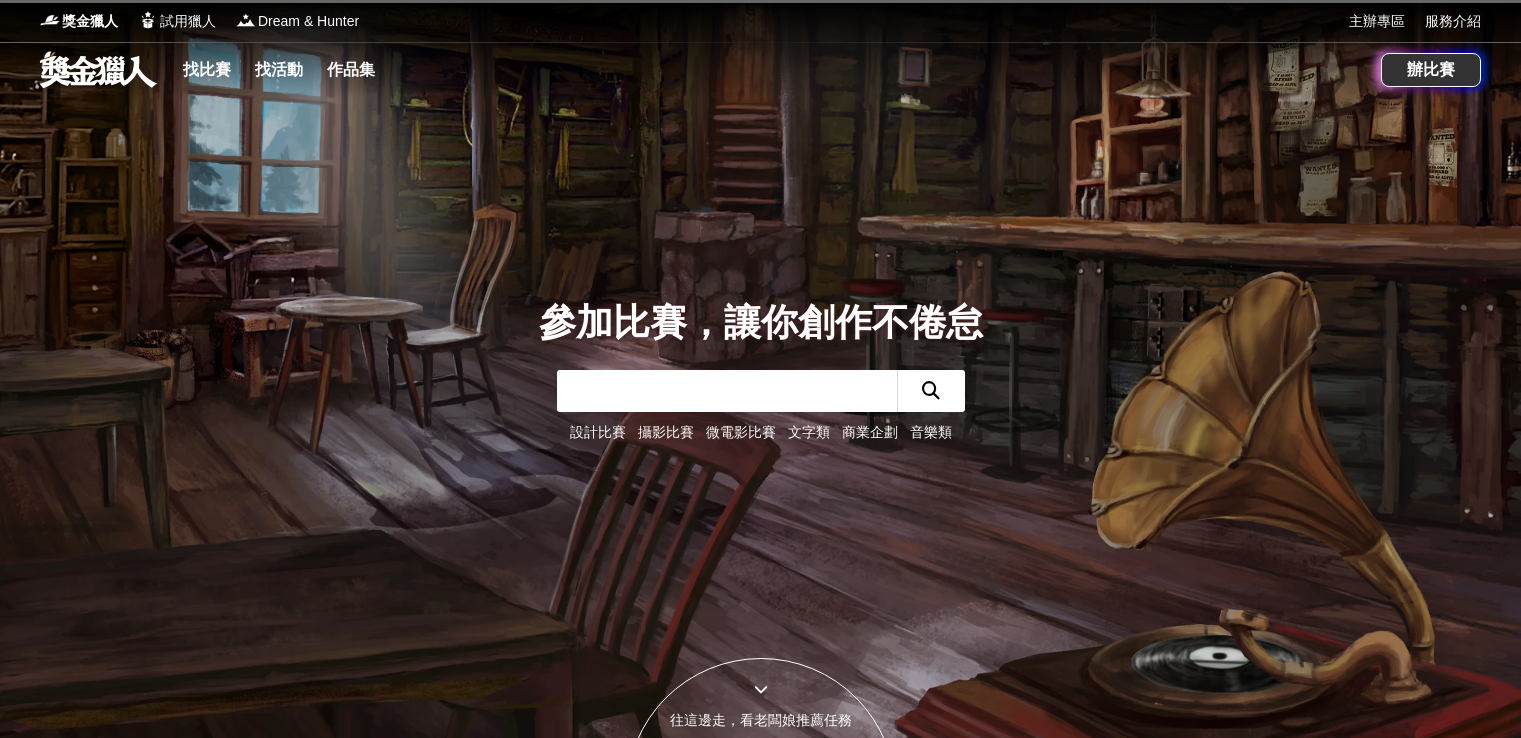scroll, scrollTop: 0, scrollLeft: 0, axis: both 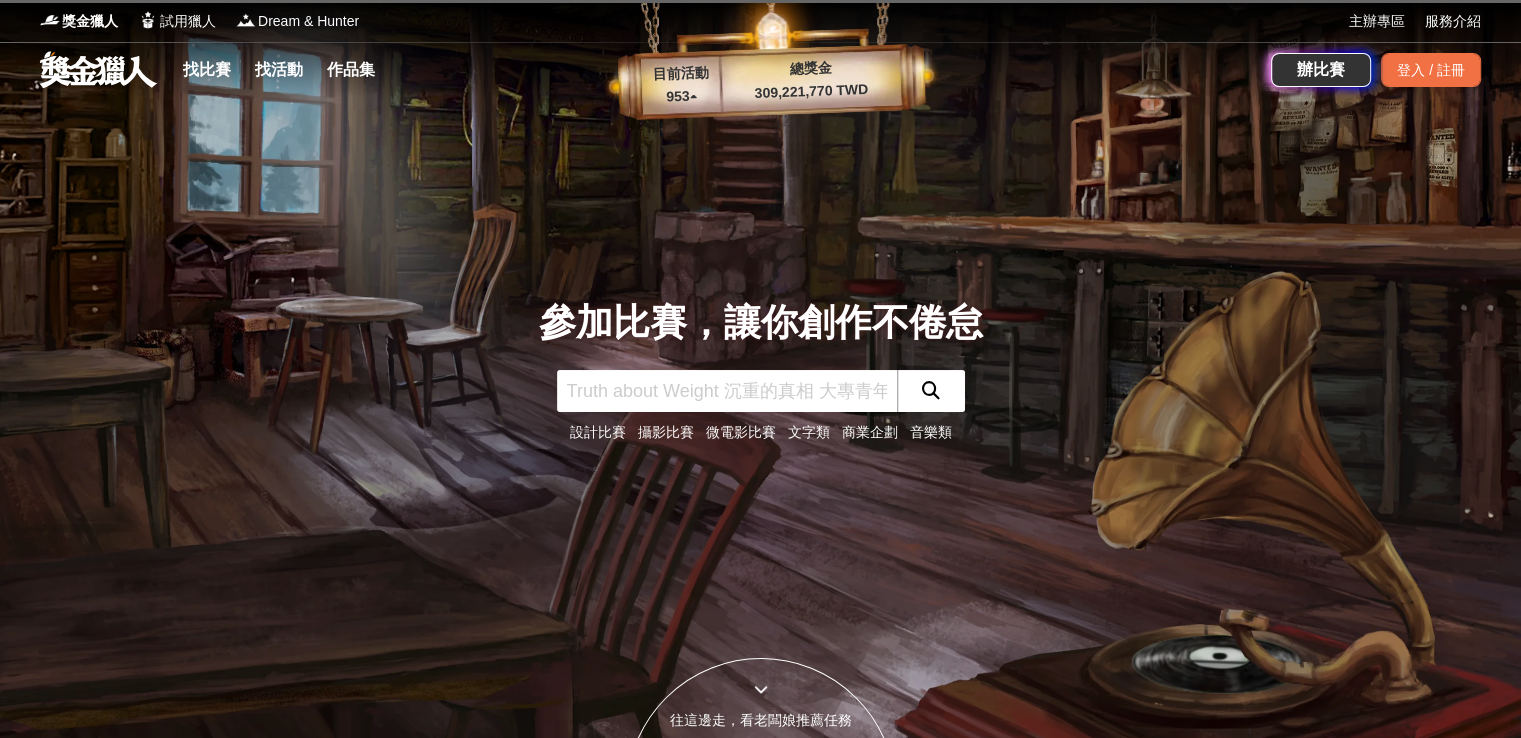 click on "攝影比賽" at bounding box center (666, 432) 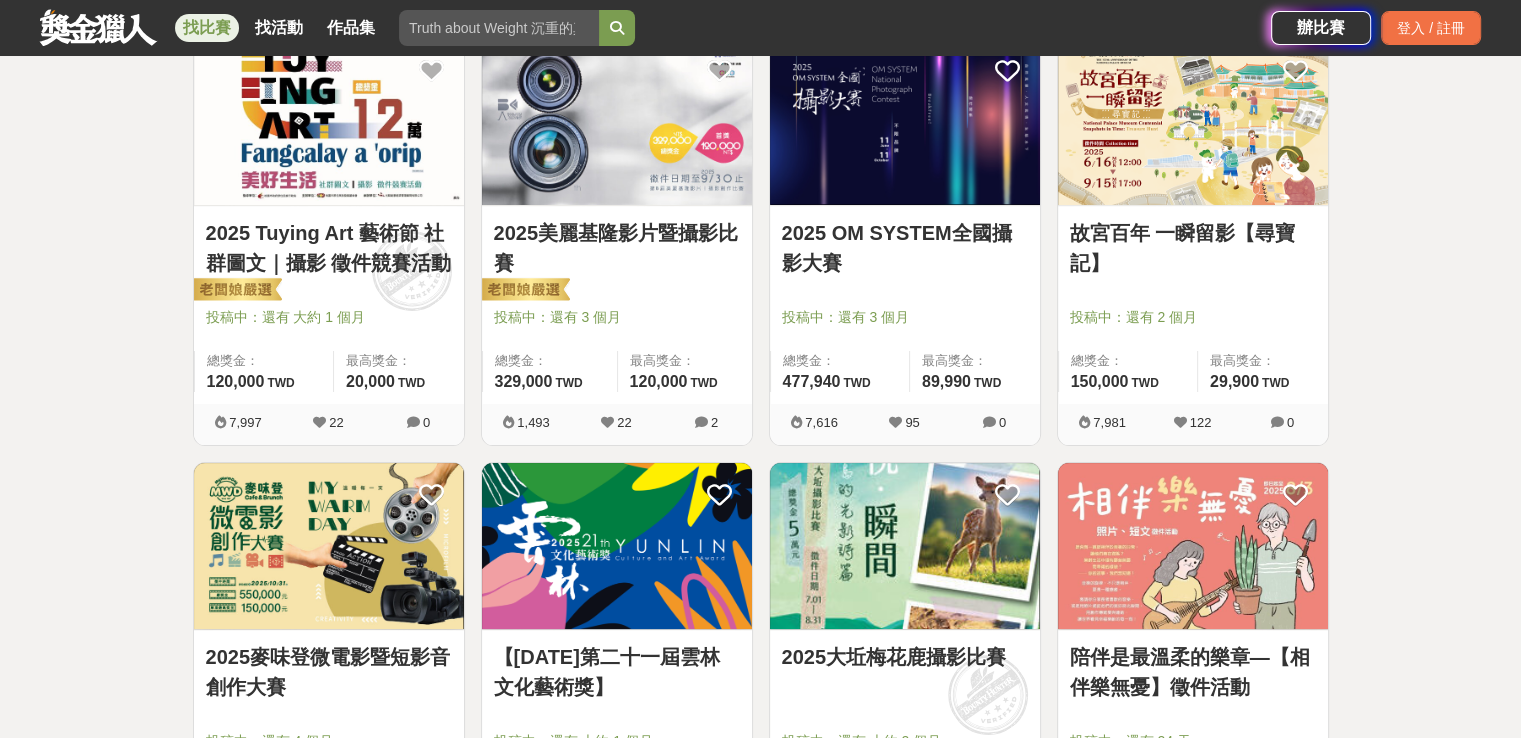 scroll, scrollTop: 300, scrollLeft: 0, axis: vertical 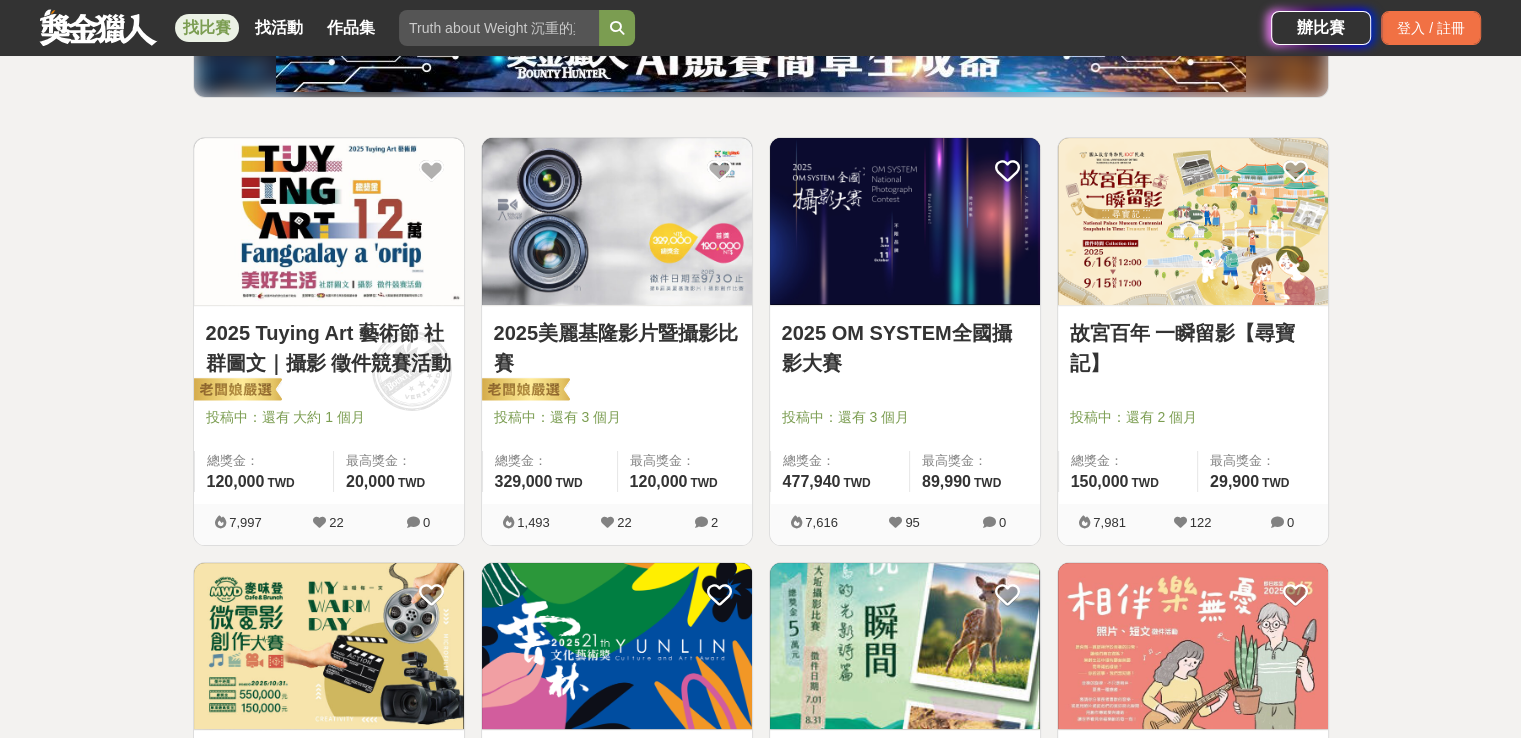 click at bounding box center [617, 221] 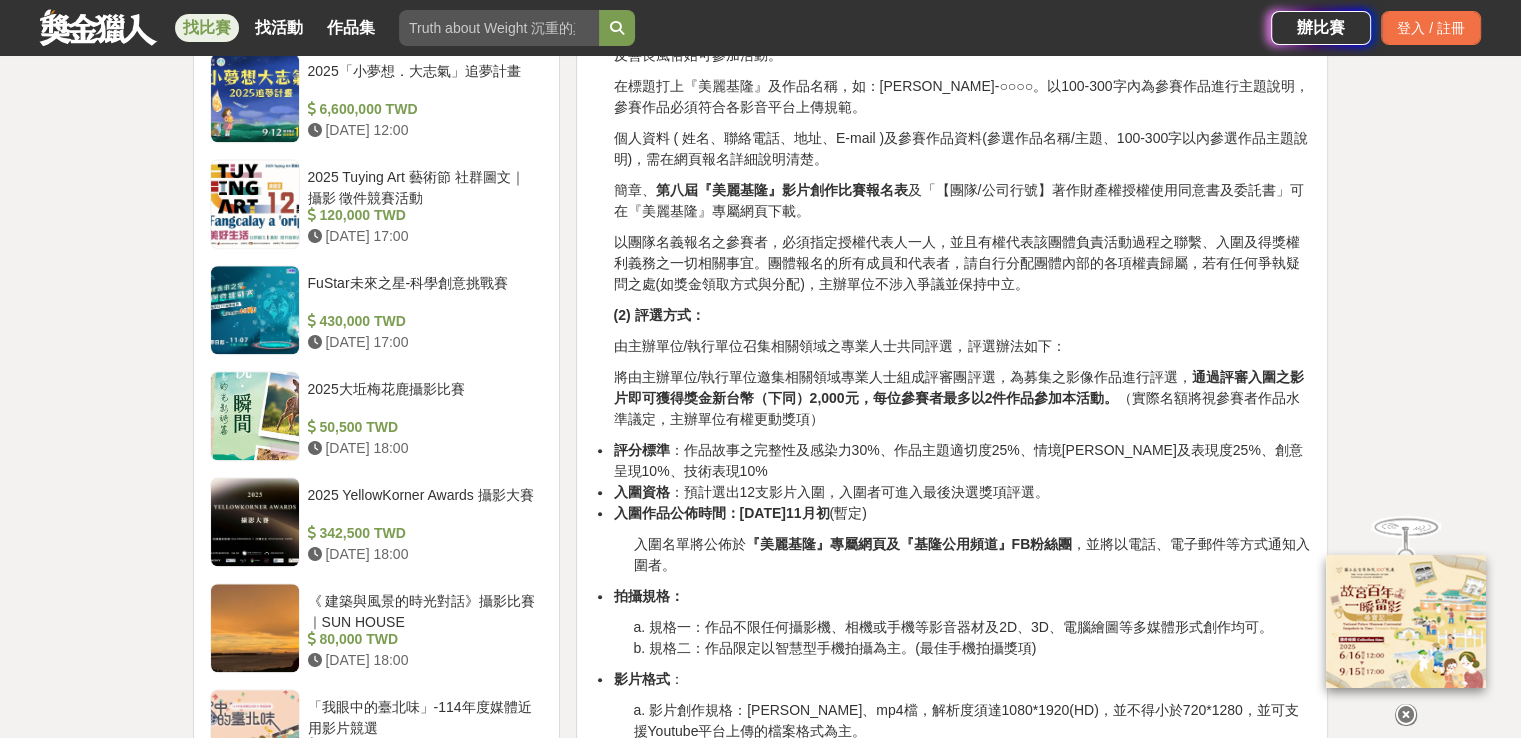 scroll, scrollTop: 1800, scrollLeft: 0, axis: vertical 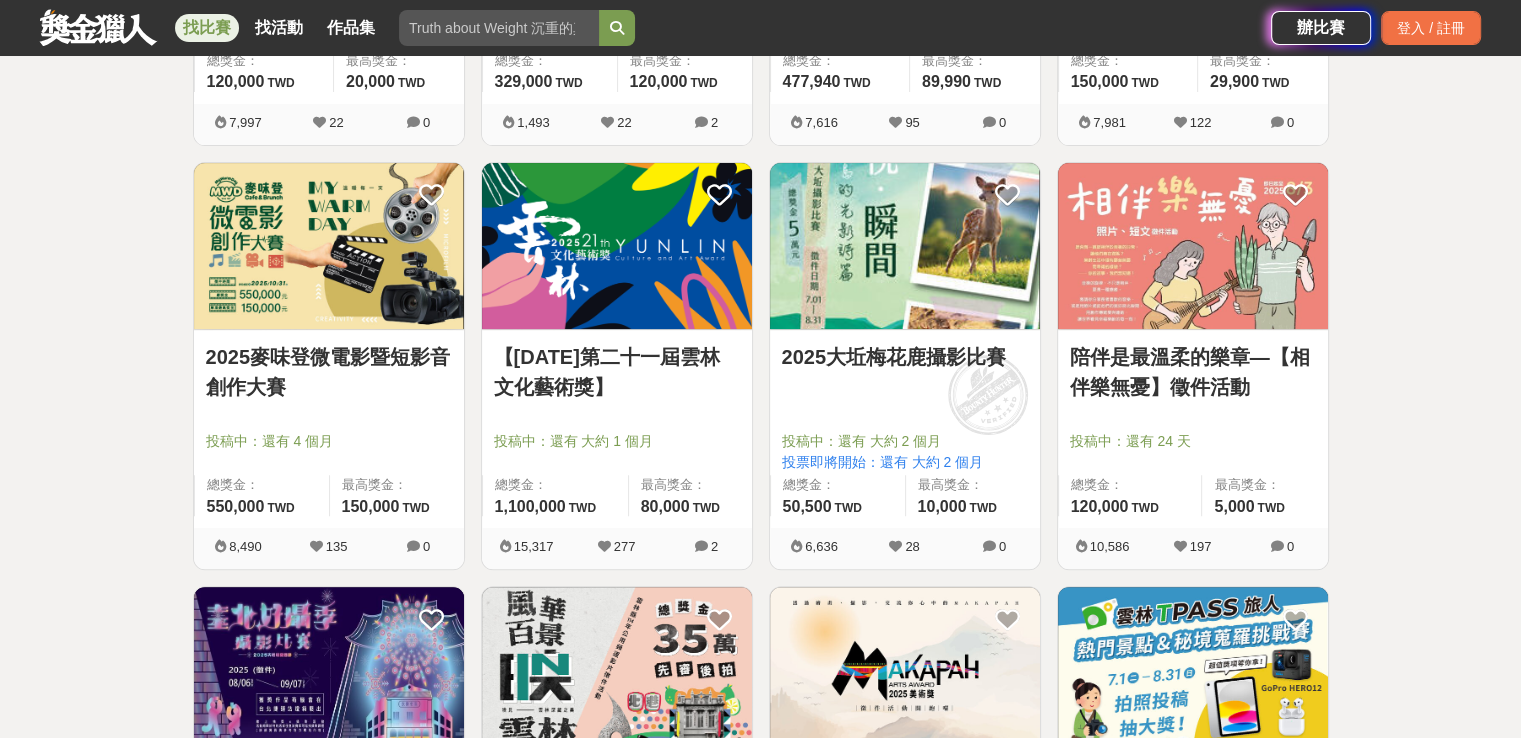 click at bounding box center (905, 246) 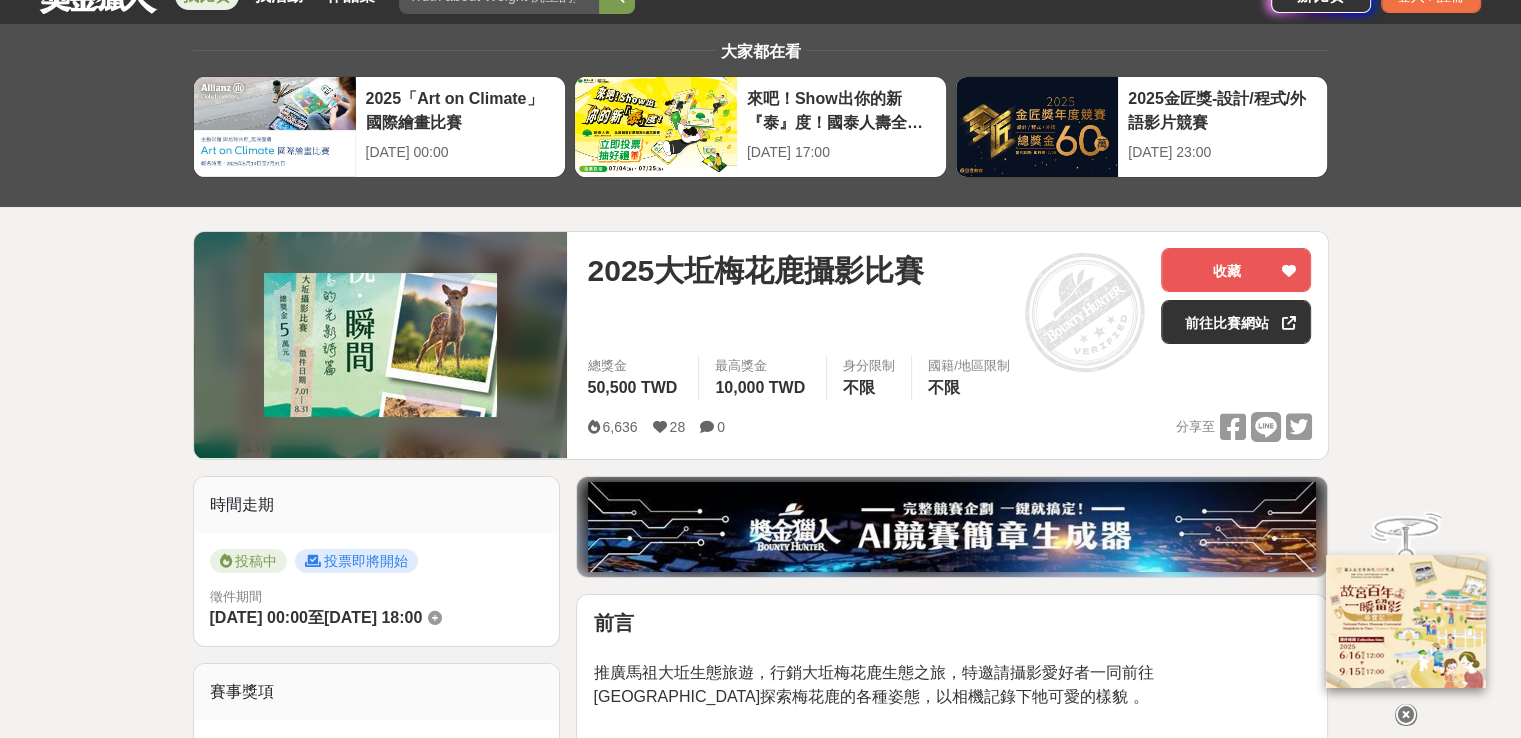 scroll, scrollTop: 0, scrollLeft: 0, axis: both 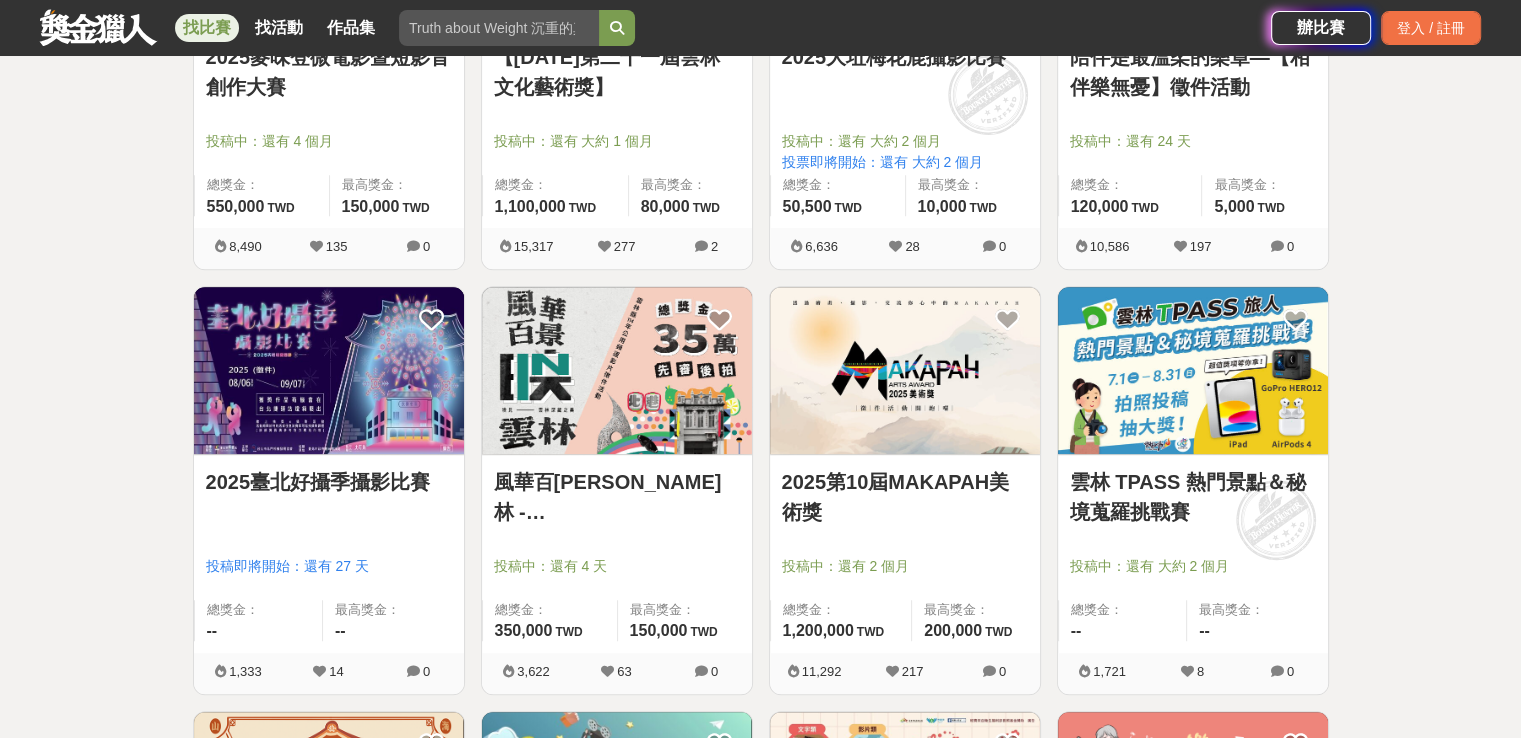 click at bounding box center (329, 370) 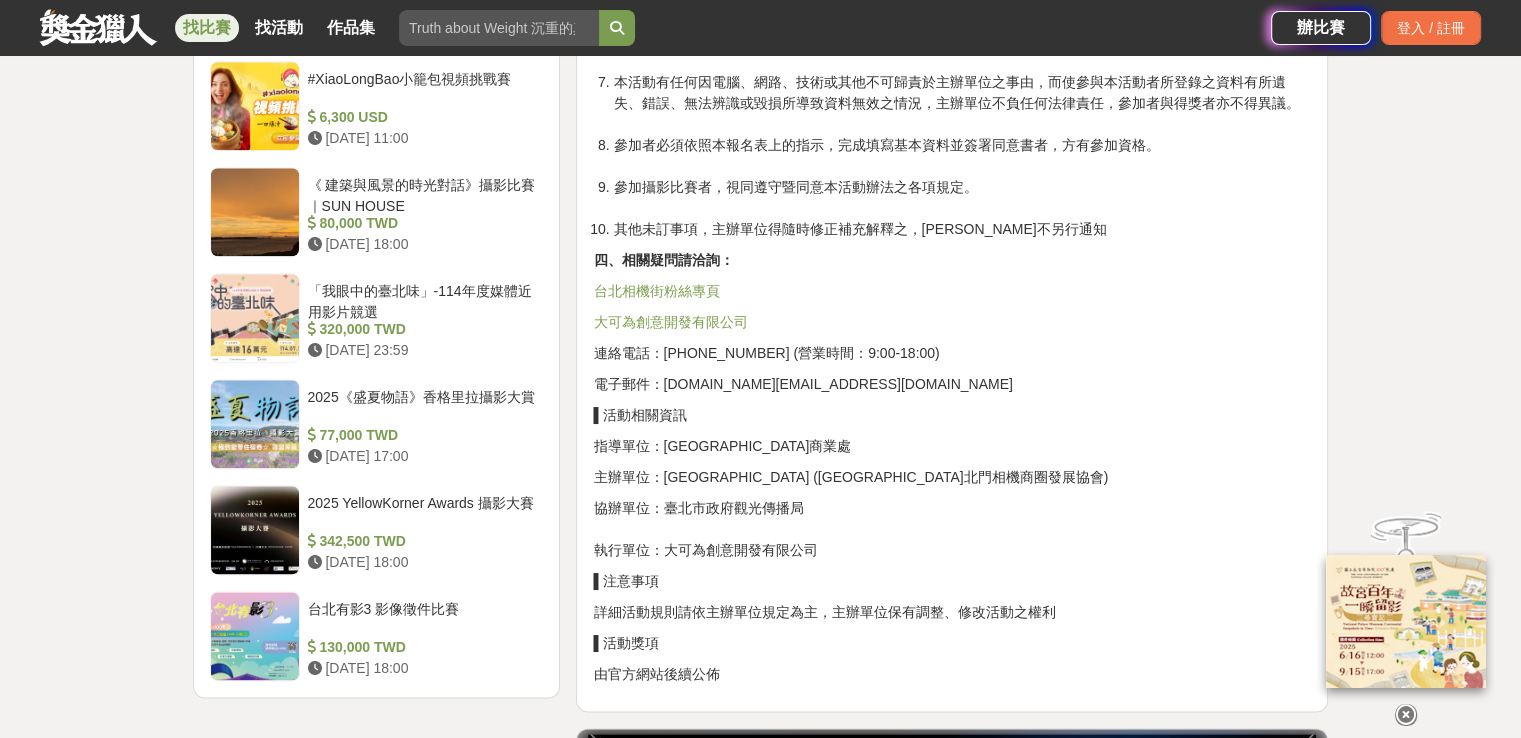 scroll, scrollTop: 2200, scrollLeft: 0, axis: vertical 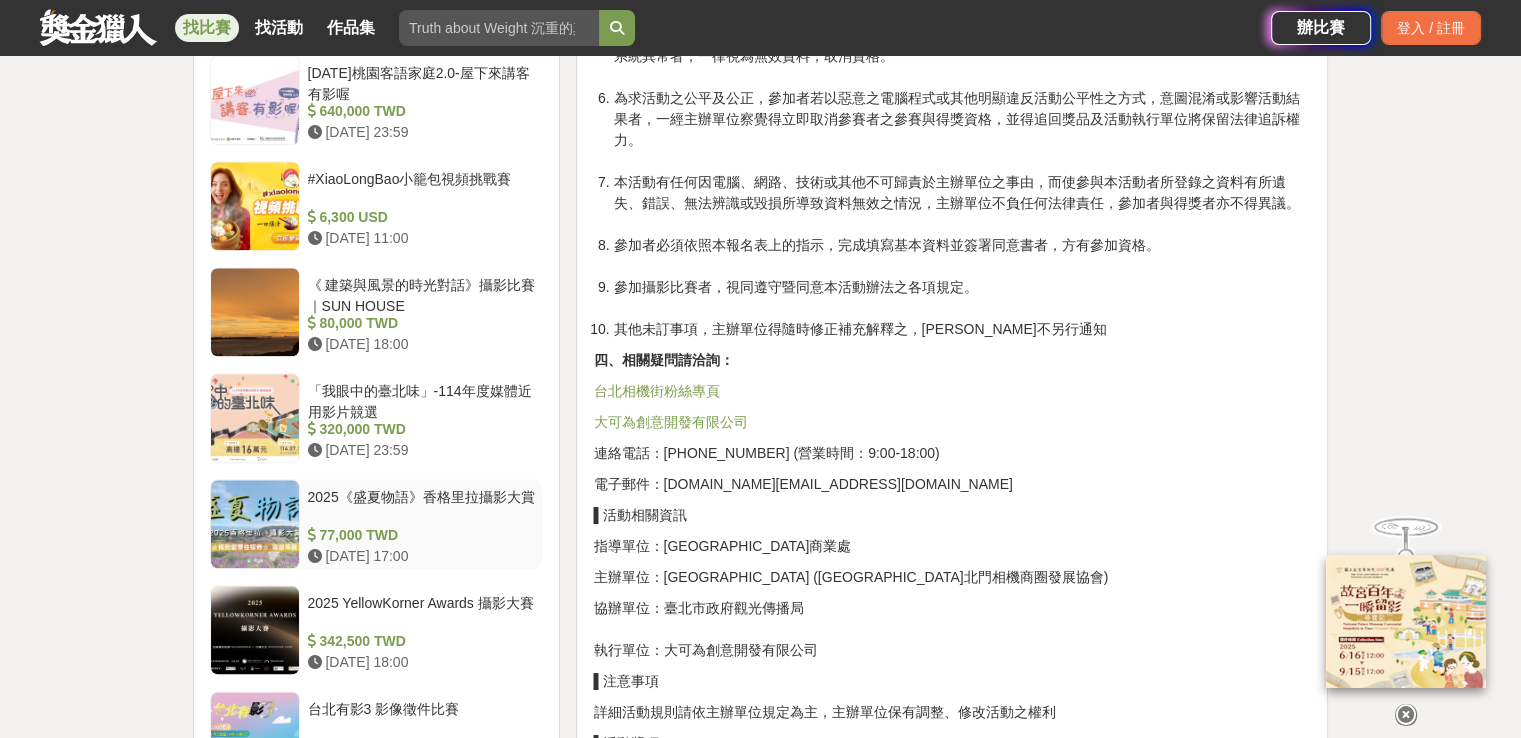 click at bounding box center (255, 524) 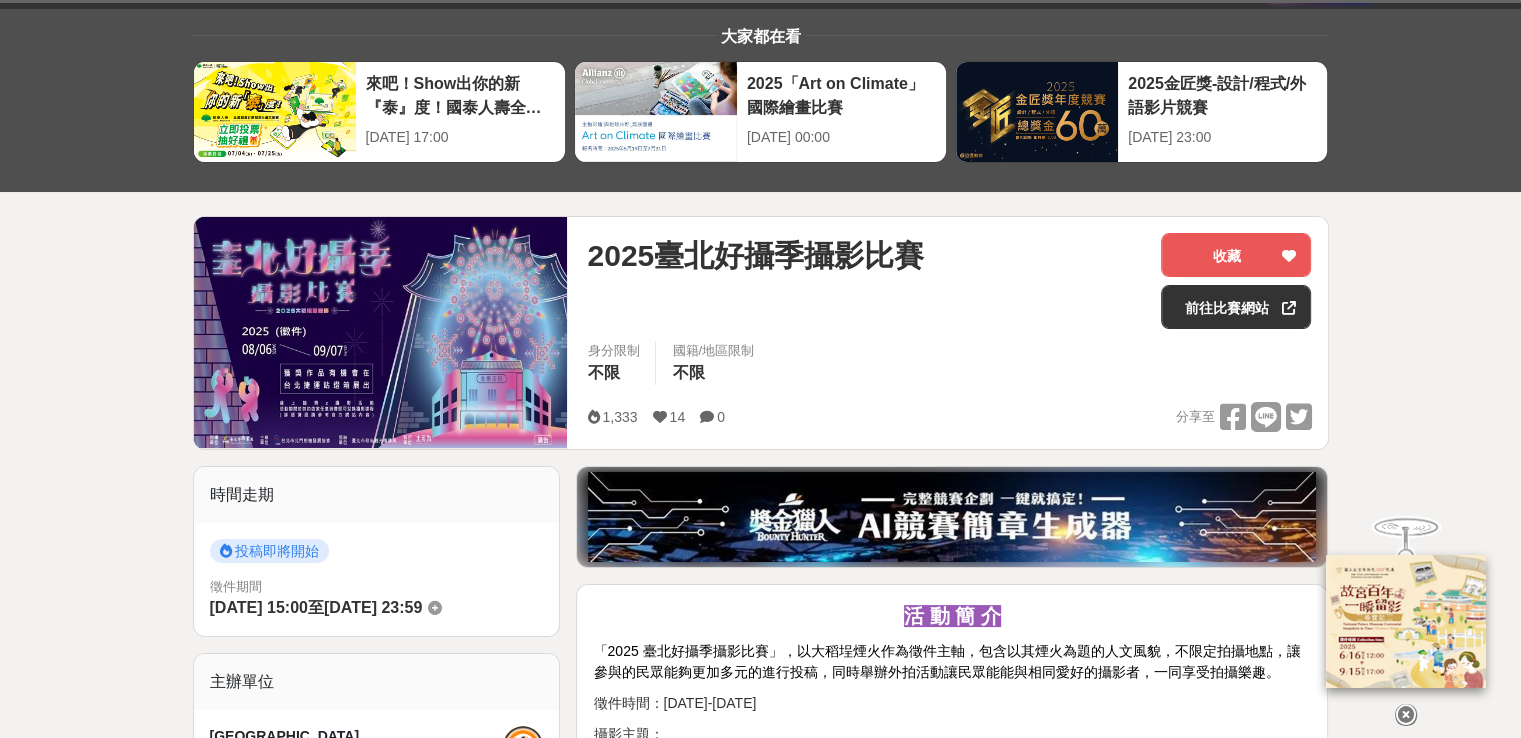 scroll, scrollTop: 0, scrollLeft: 0, axis: both 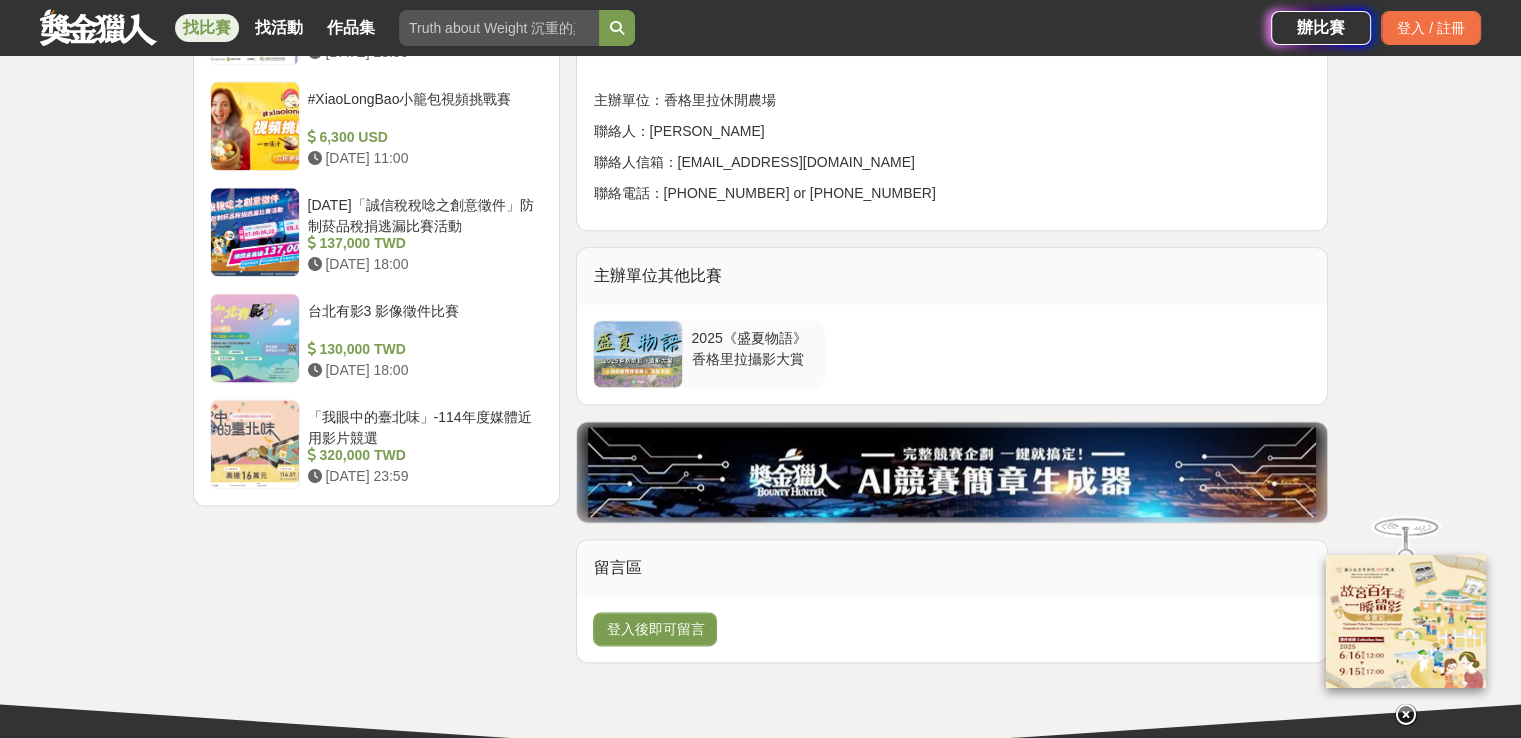 click at bounding box center [638, 354] 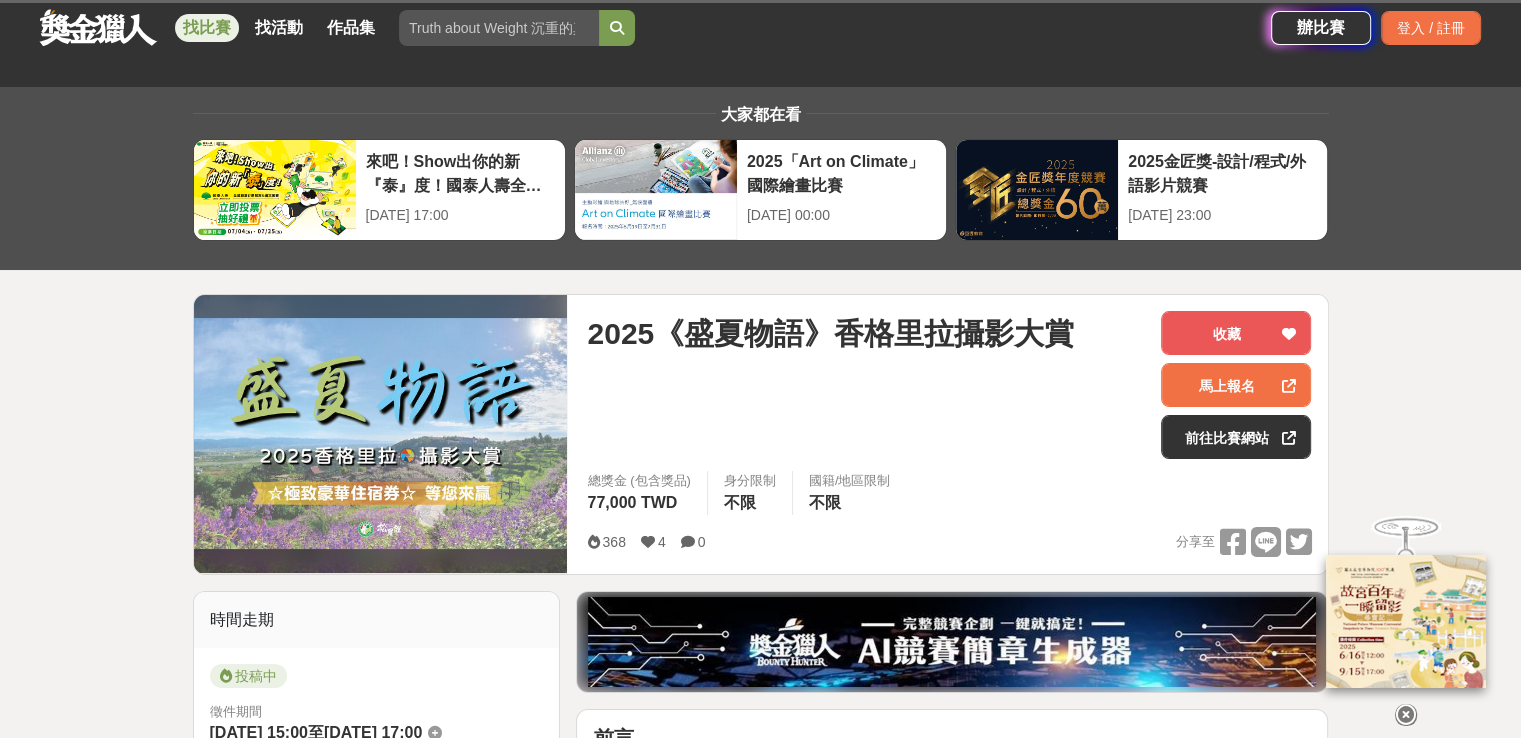scroll, scrollTop: 0, scrollLeft: 0, axis: both 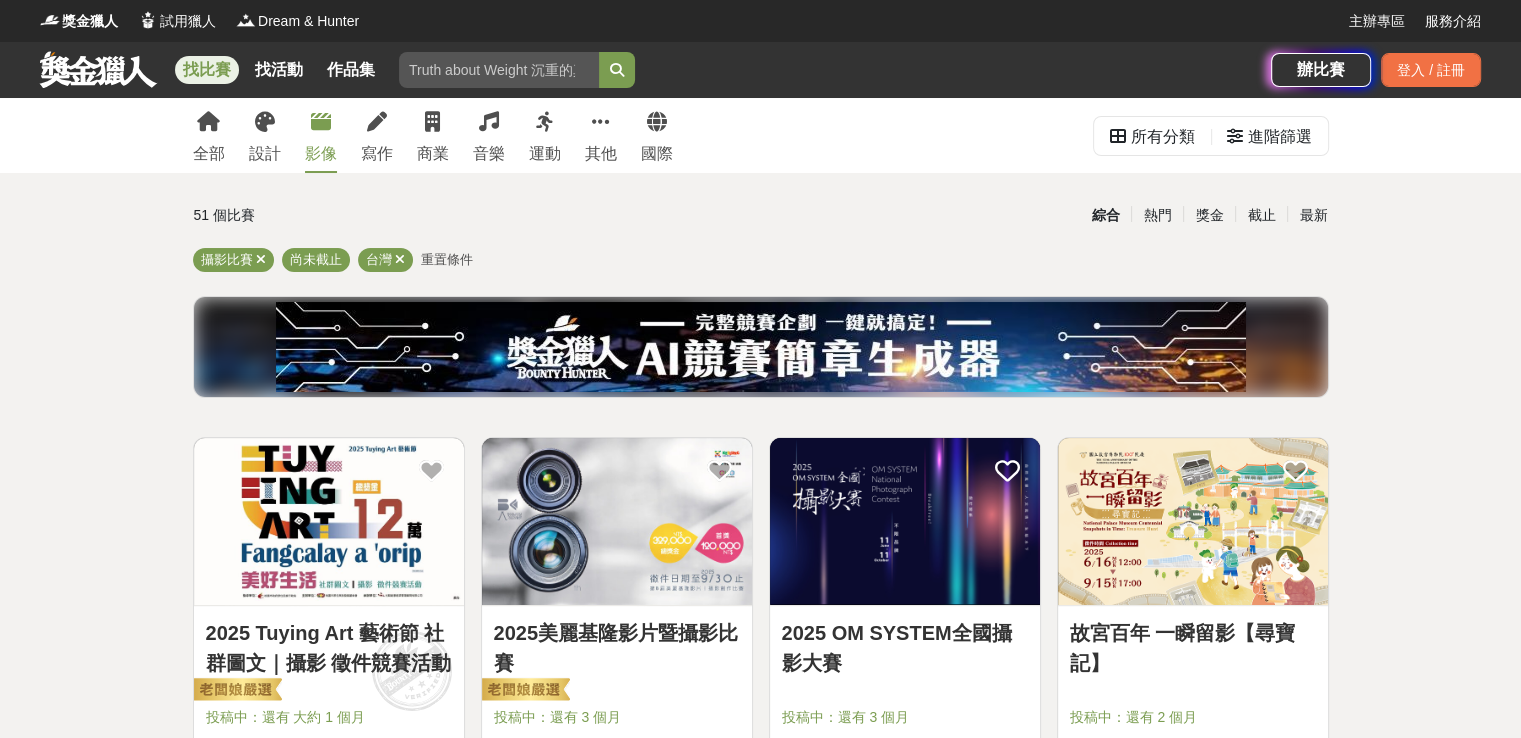click on "影像" at bounding box center (321, 154) 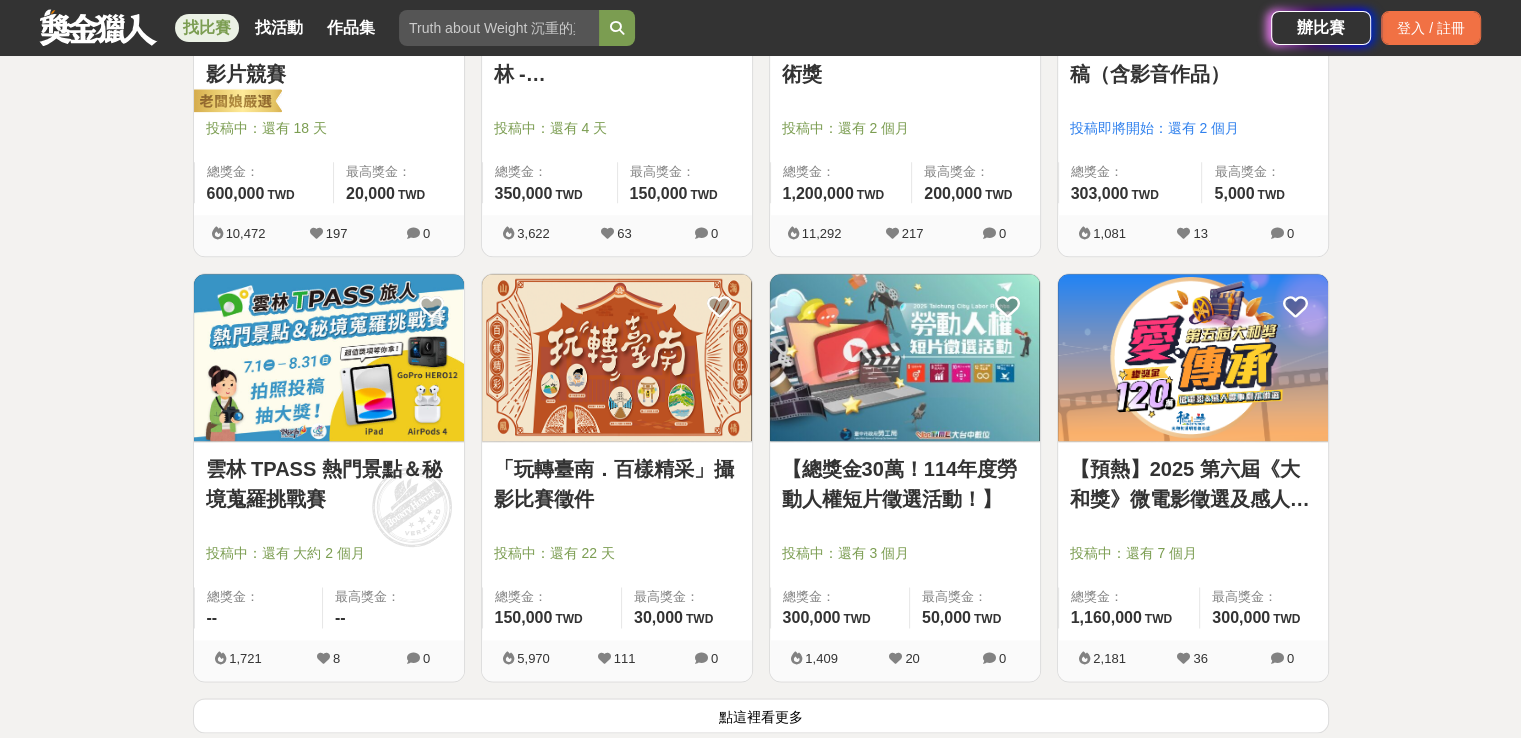 scroll, scrollTop: 2500, scrollLeft: 0, axis: vertical 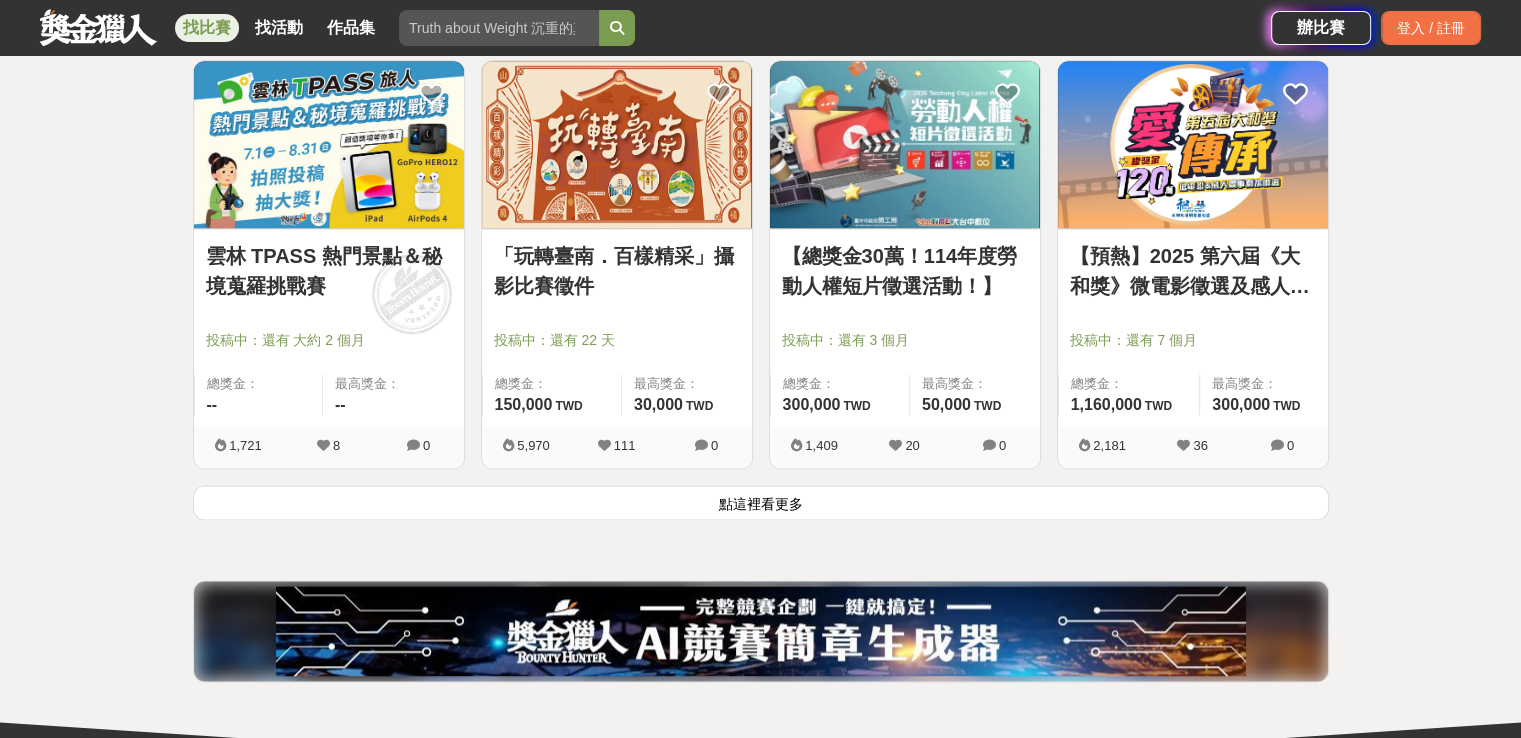 click on "點這裡看更多" at bounding box center [761, 502] 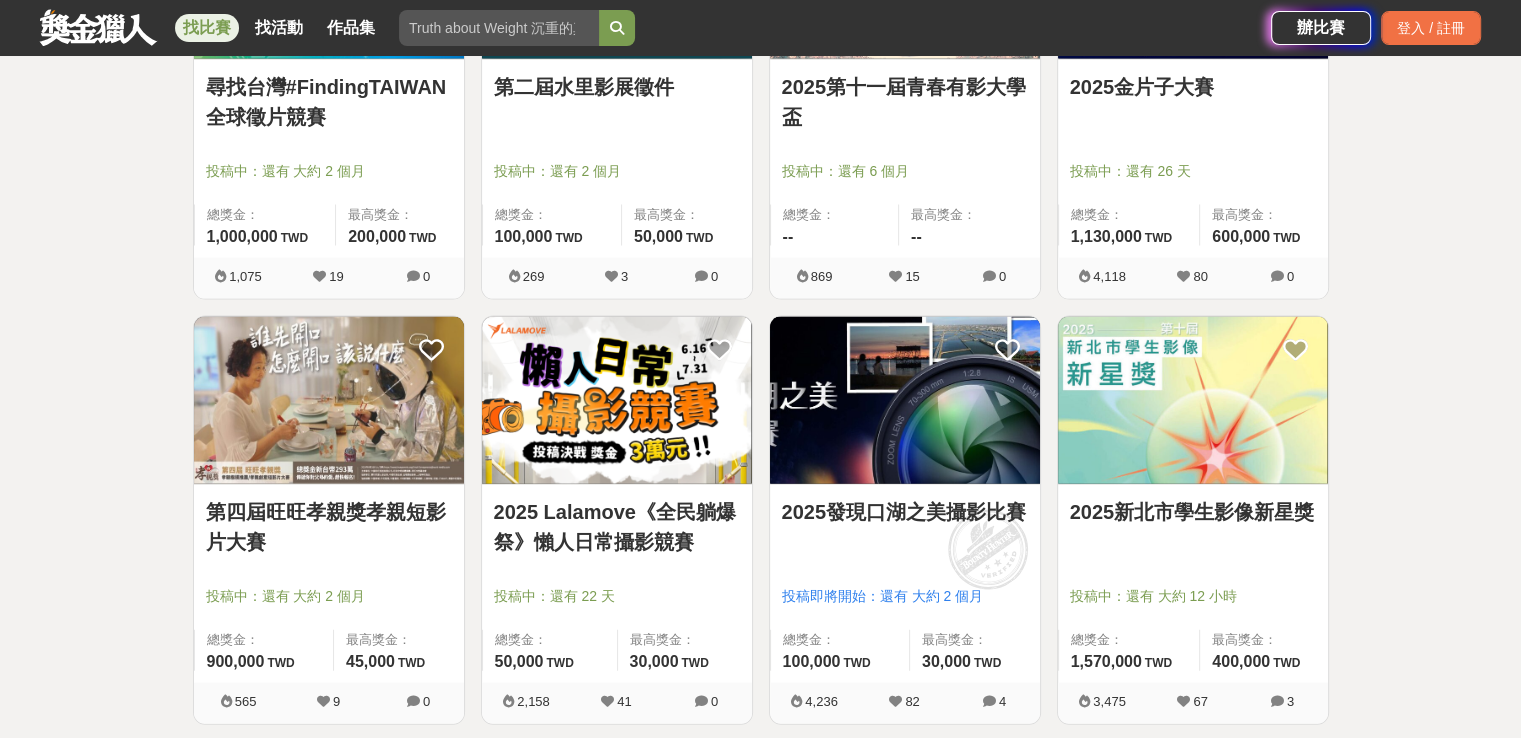 scroll, scrollTop: 4400, scrollLeft: 0, axis: vertical 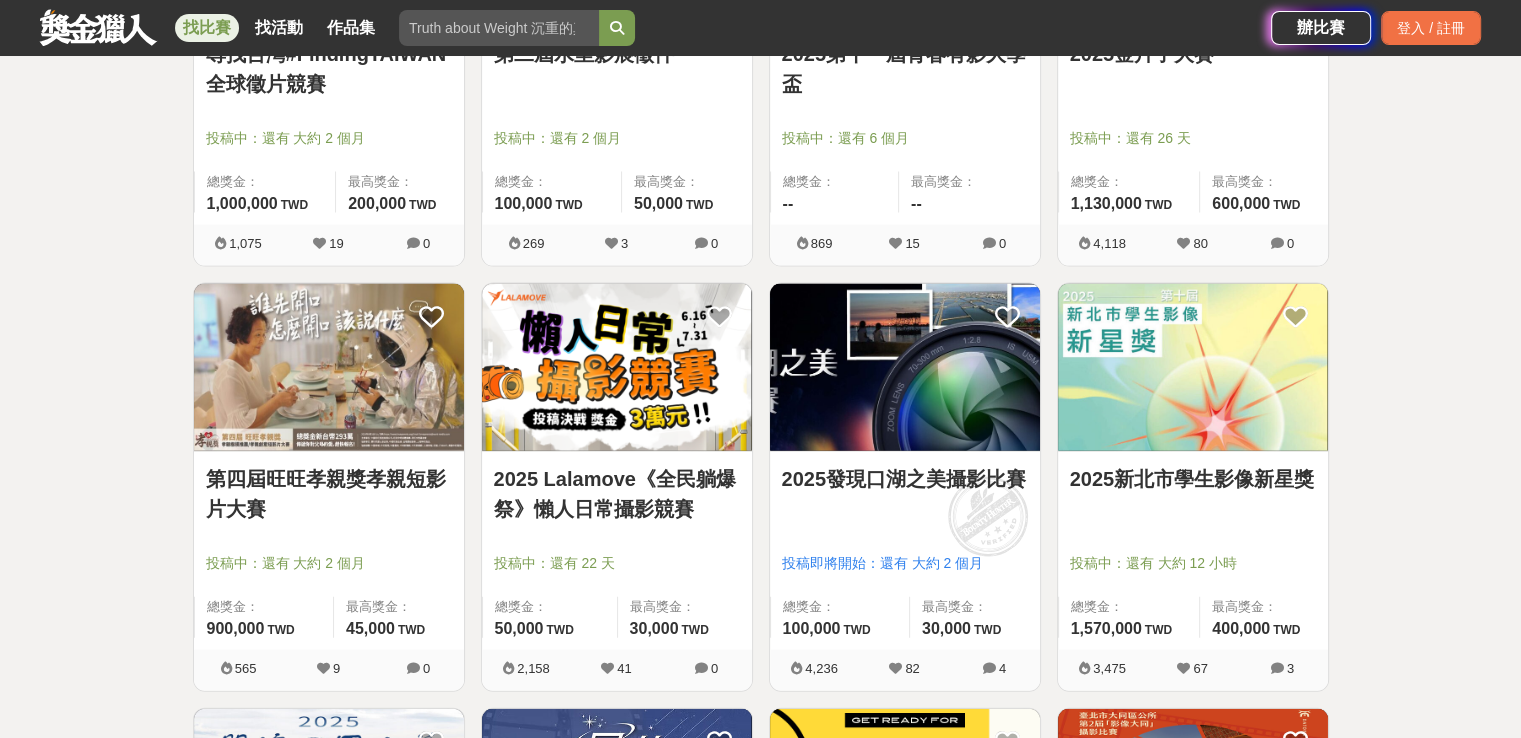 click on "2025發現口湖之美攝影比賽" at bounding box center (905, 479) 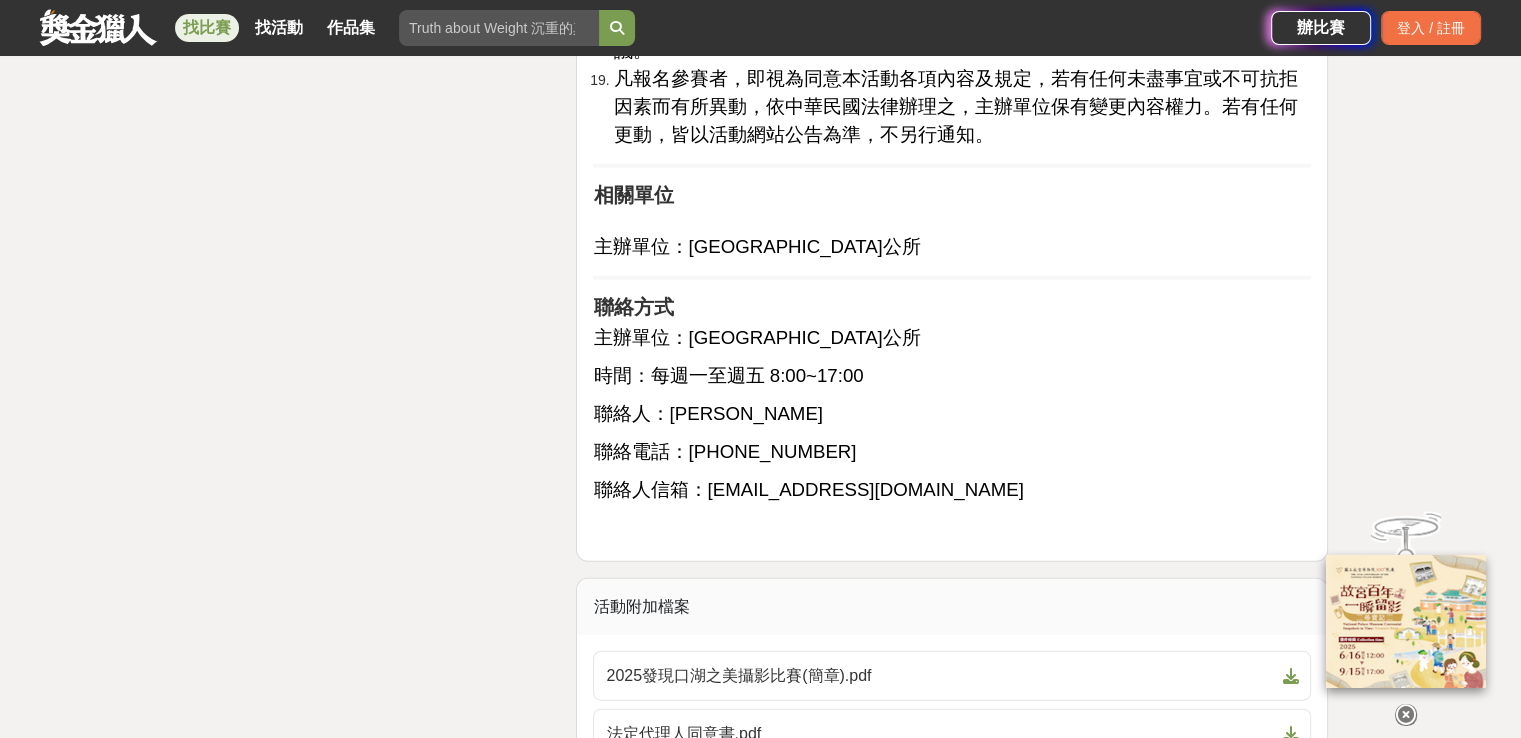scroll, scrollTop: 4400, scrollLeft: 0, axis: vertical 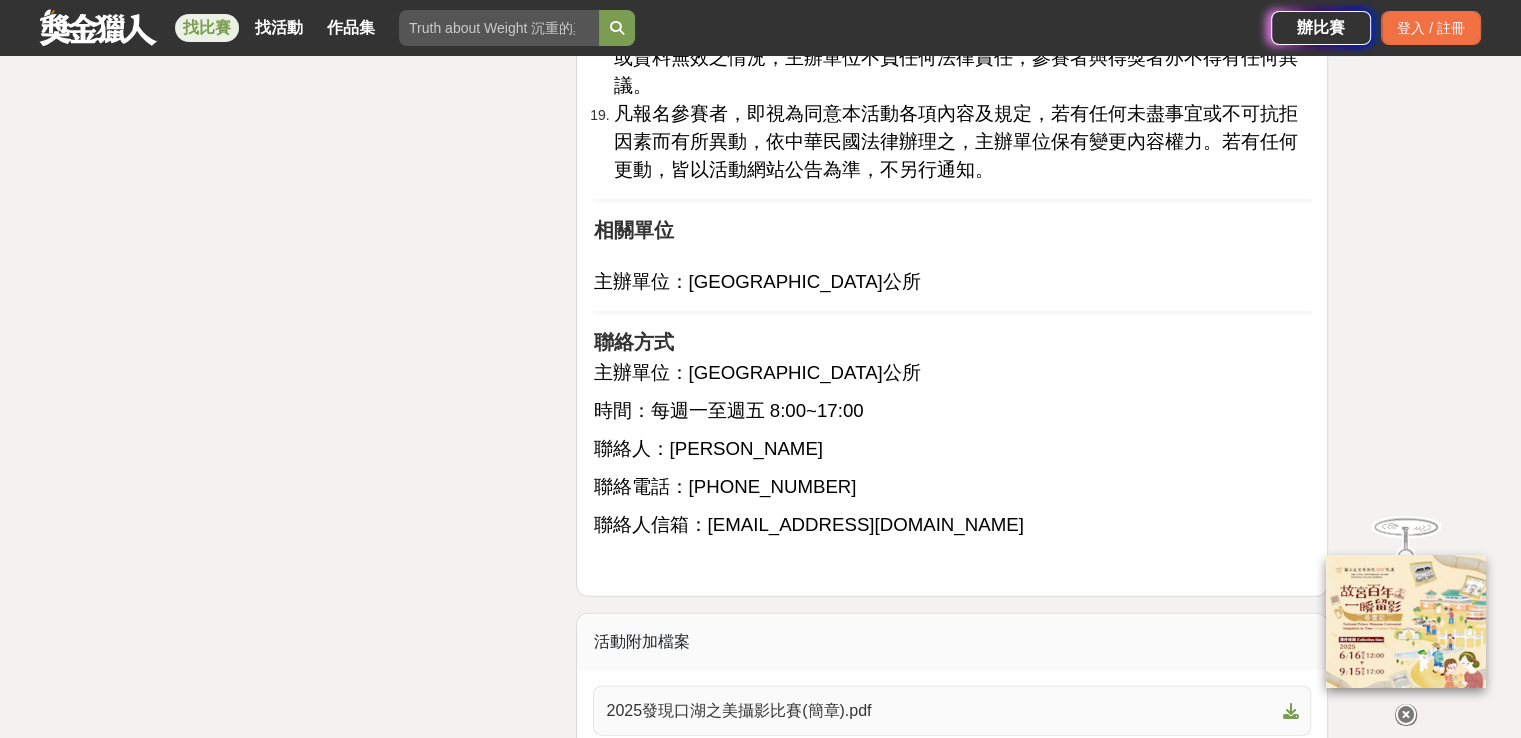 click on "2025發現口湖之美攝影比賽(簡章).pdf" at bounding box center [940, 711] 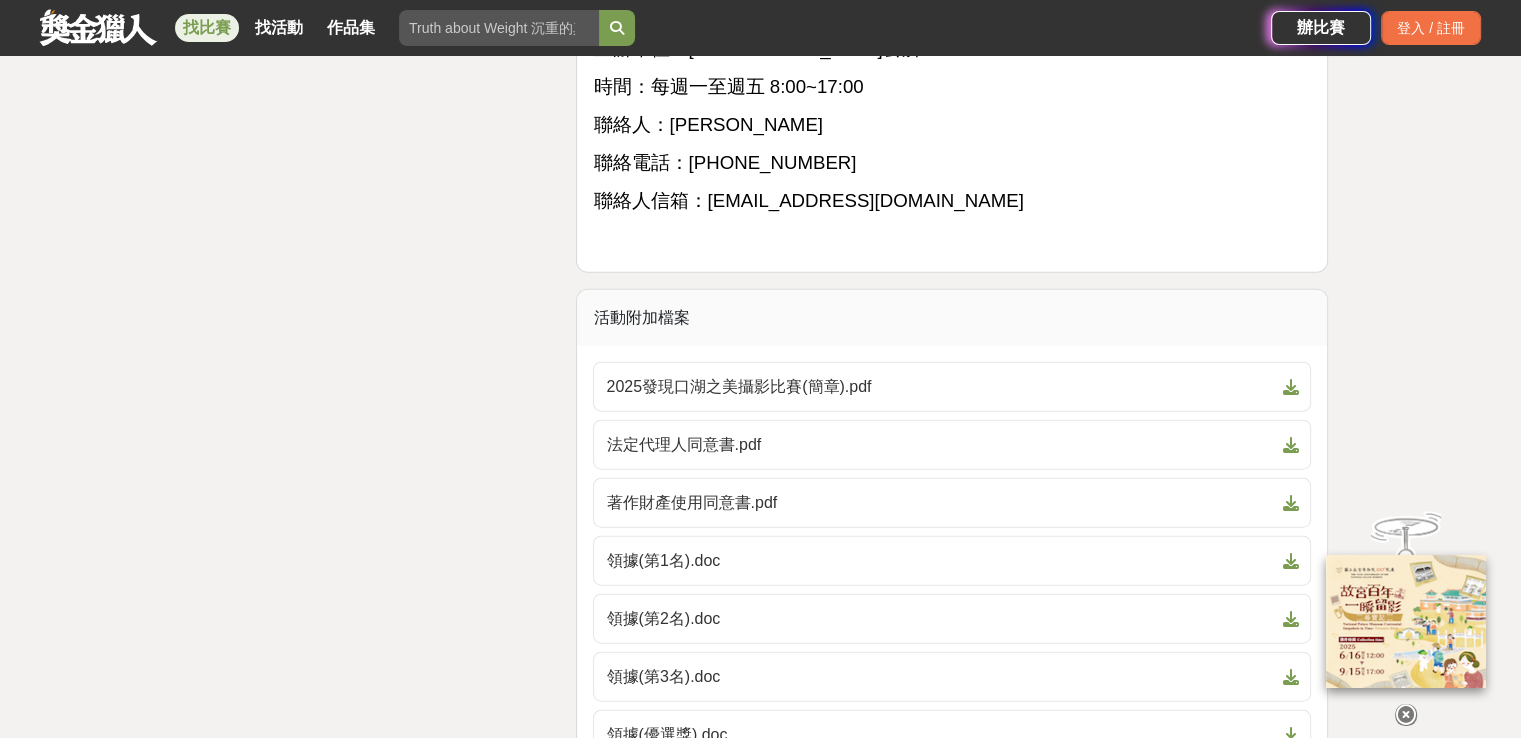 scroll, scrollTop: 4800, scrollLeft: 0, axis: vertical 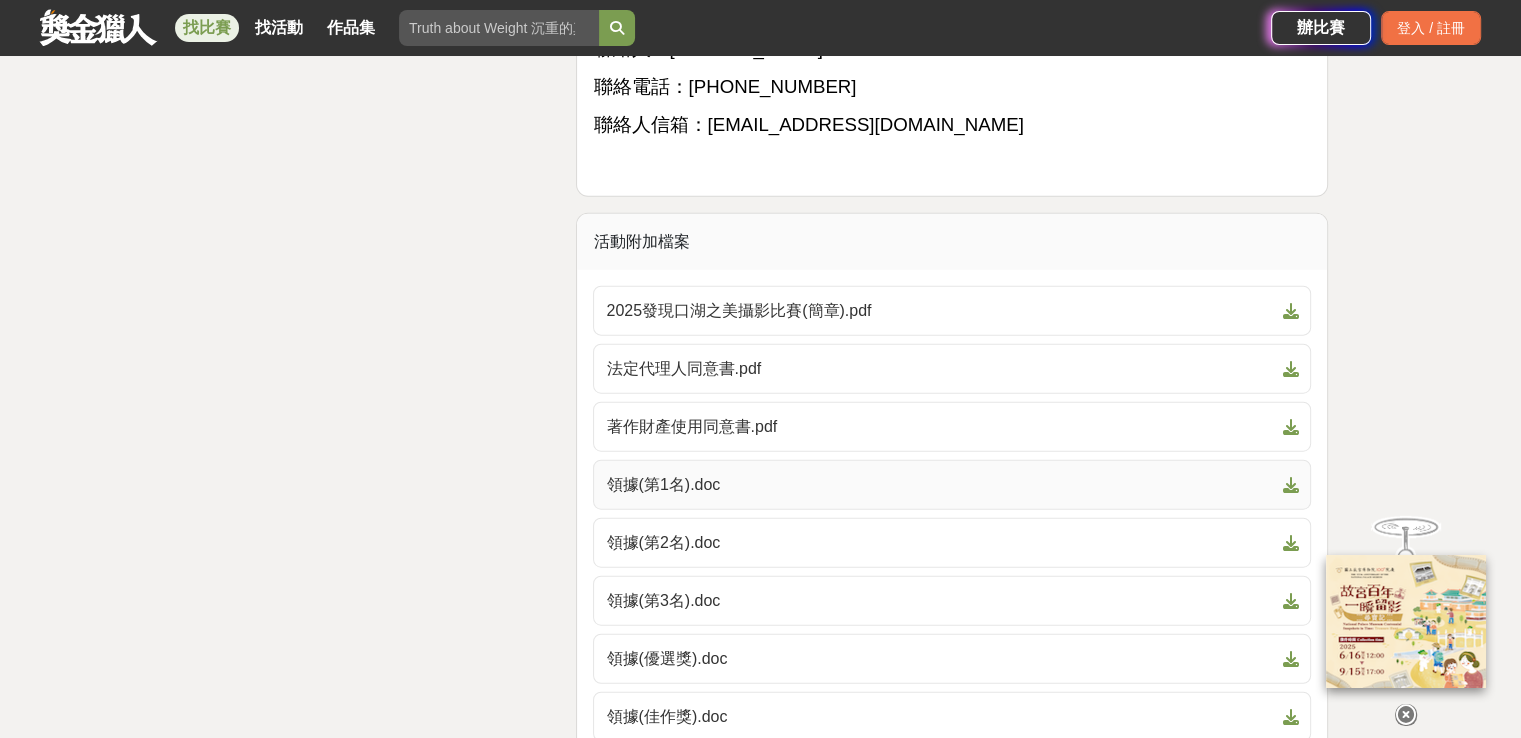 click on "領據(第1名).doc" at bounding box center (940, 485) 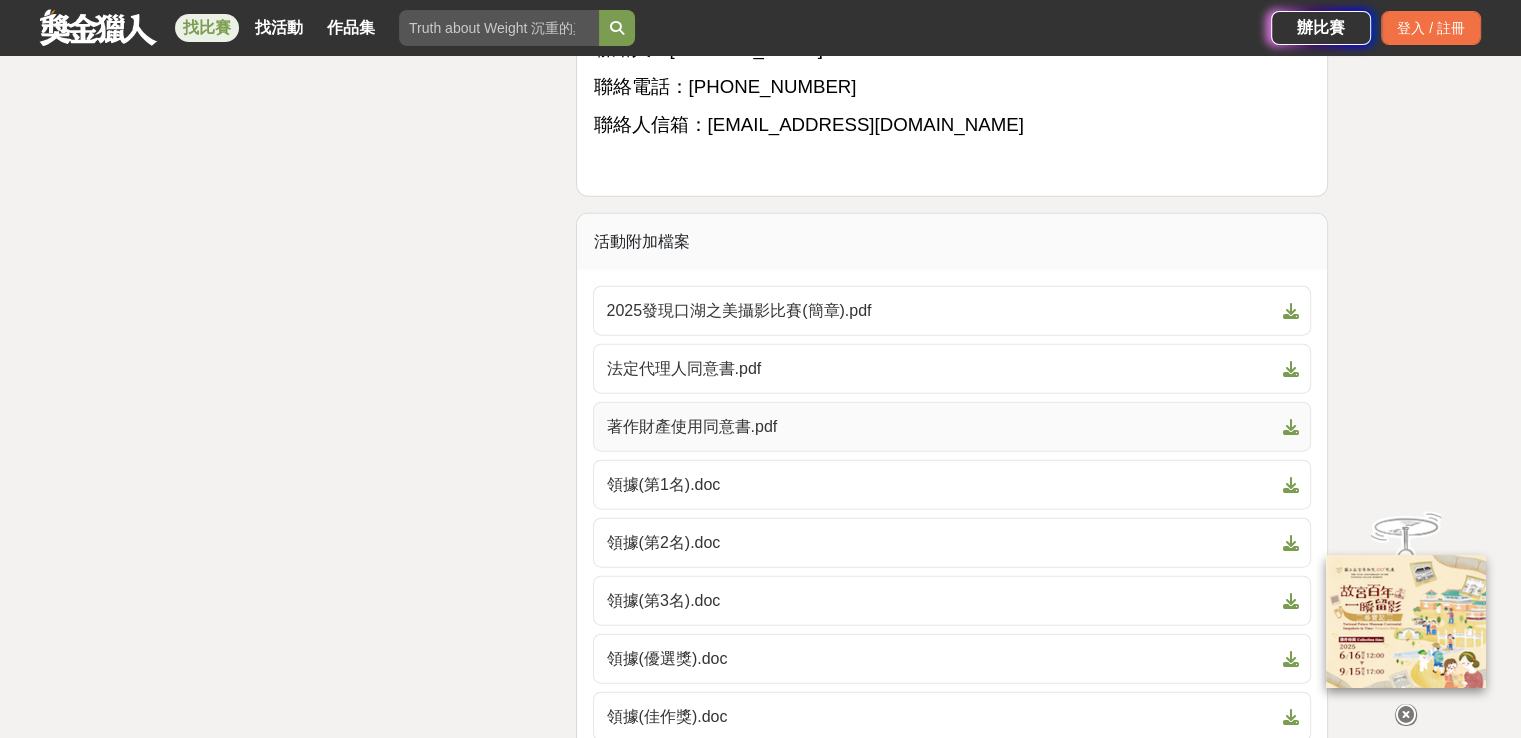 click on "著作財產使用同意書.pdf" at bounding box center [940, 427] 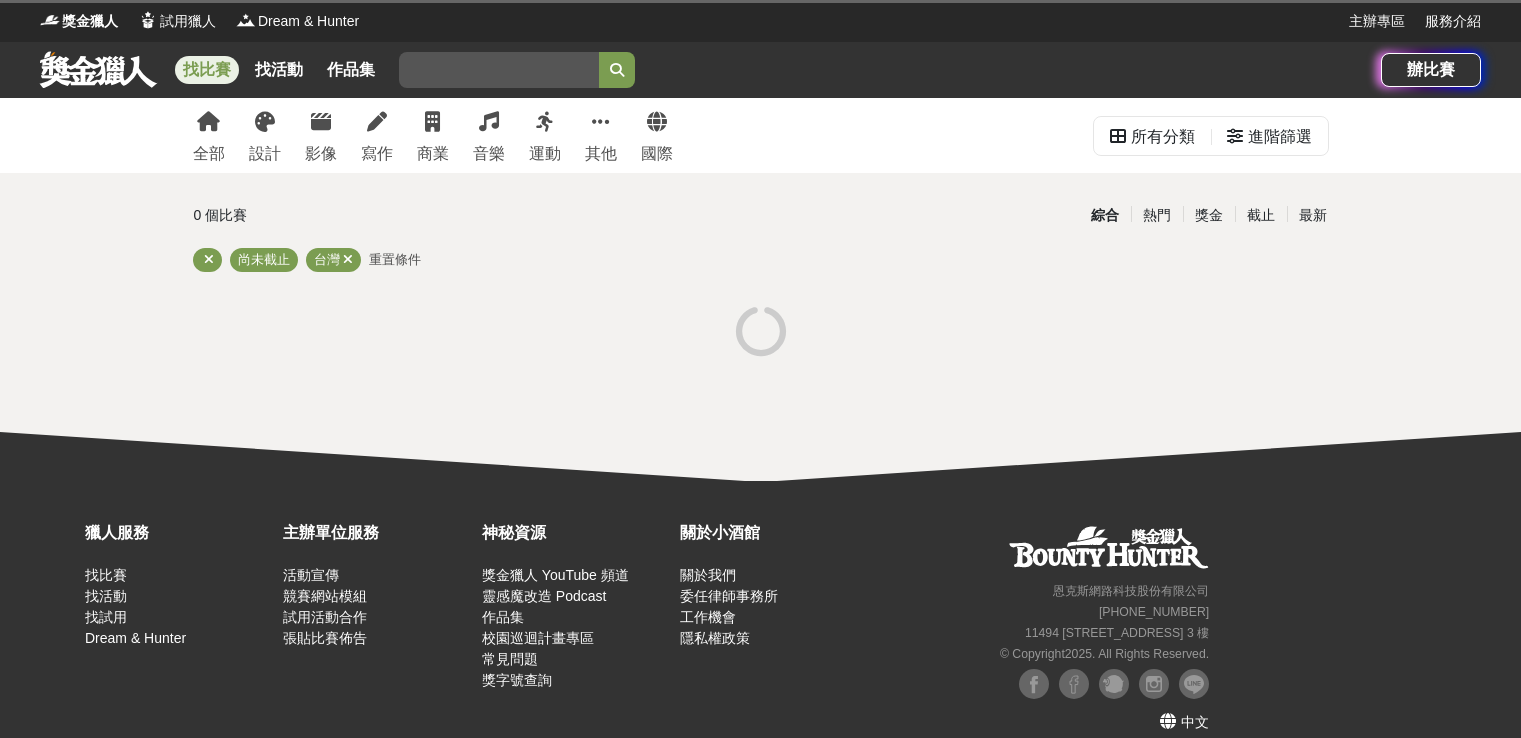 scroll, scrollTop: 0, scrollLeft: 0, axis: both 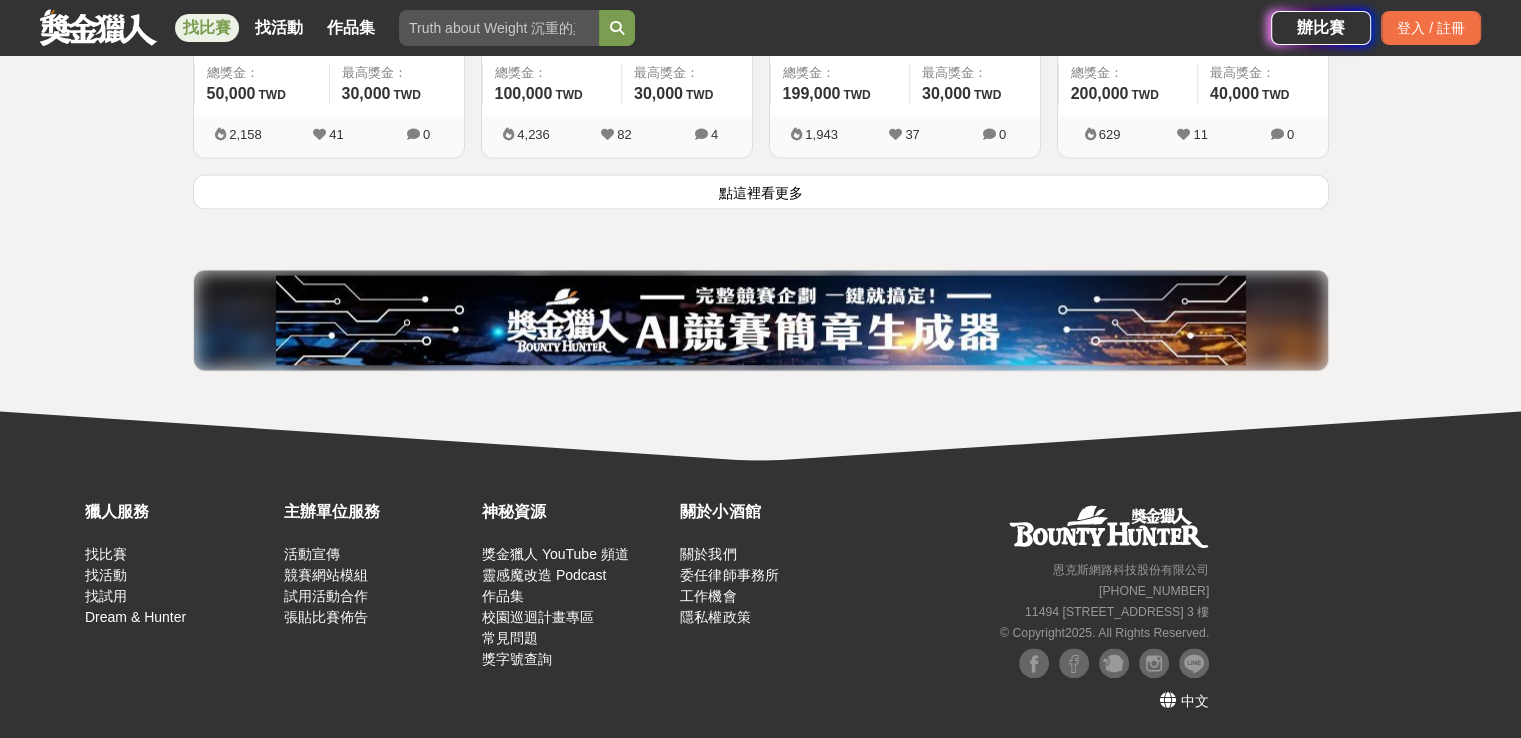 click on "點這裡看更多" at bounding box center (761, 191) 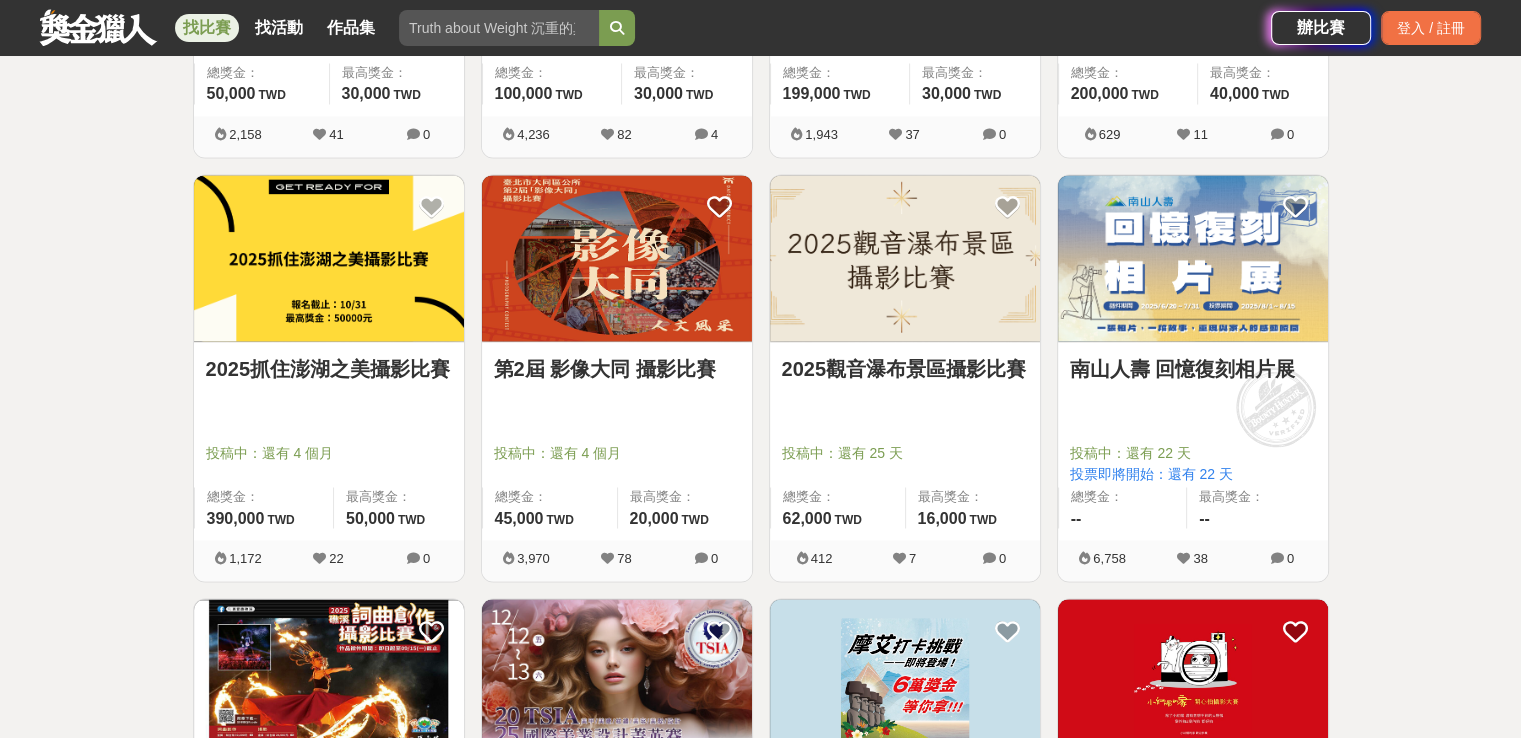 click on "第2屆 影像大同 攝影比賽" at bounding box center [617, 369] 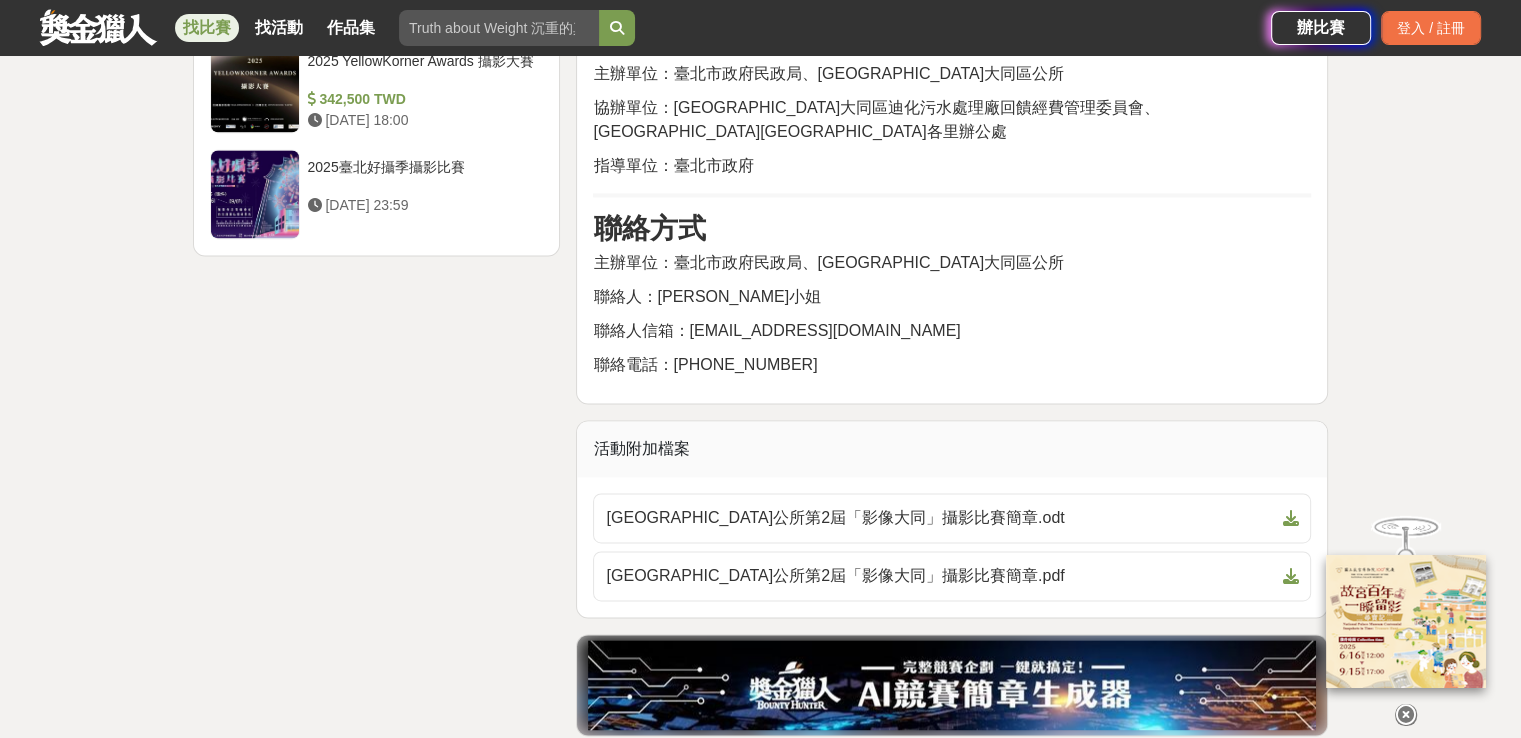 scroll, scrollTop: 2700, scrollLeft: 0, axis: vertical 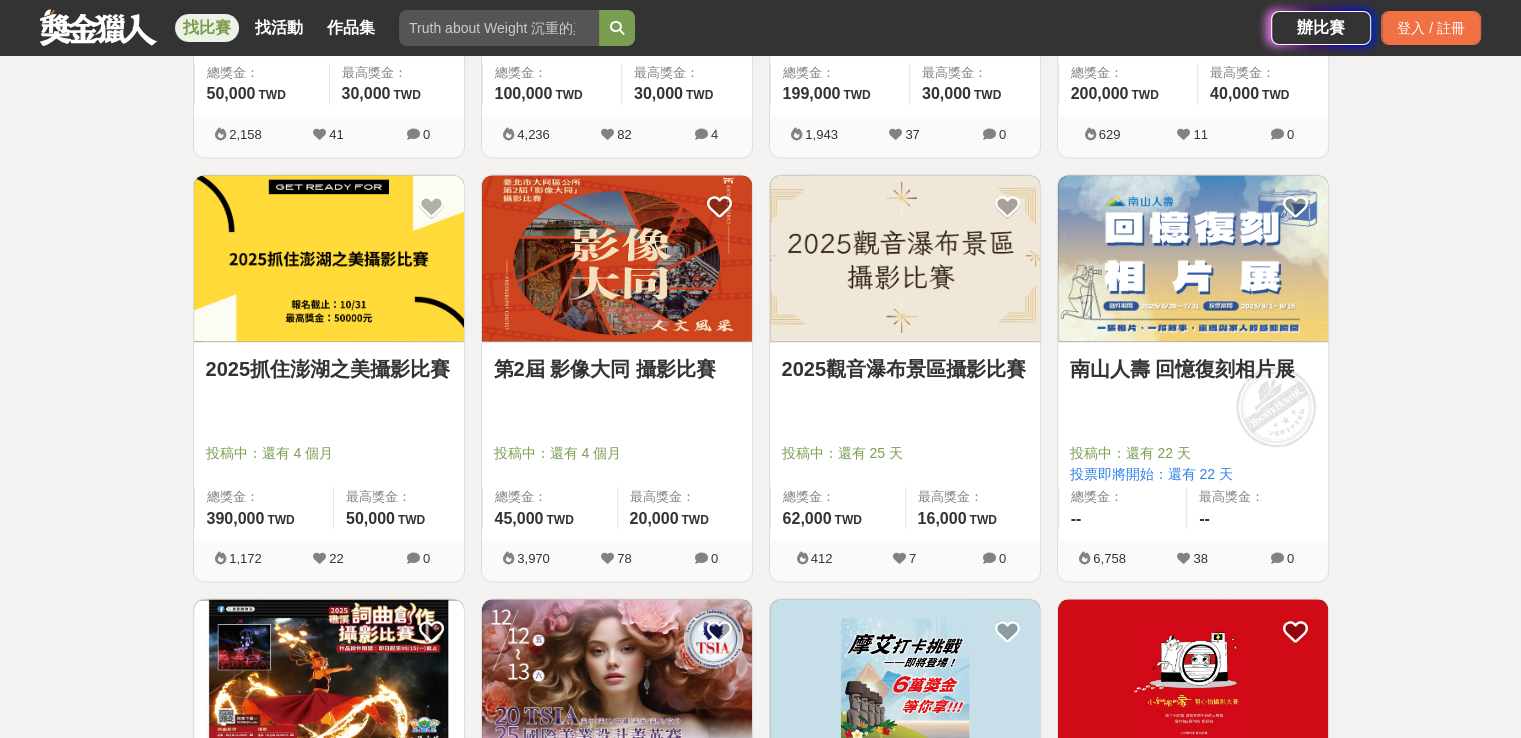 click on "2025抓住澎湖之美攝影比賽" at bounding box center (329, 369) 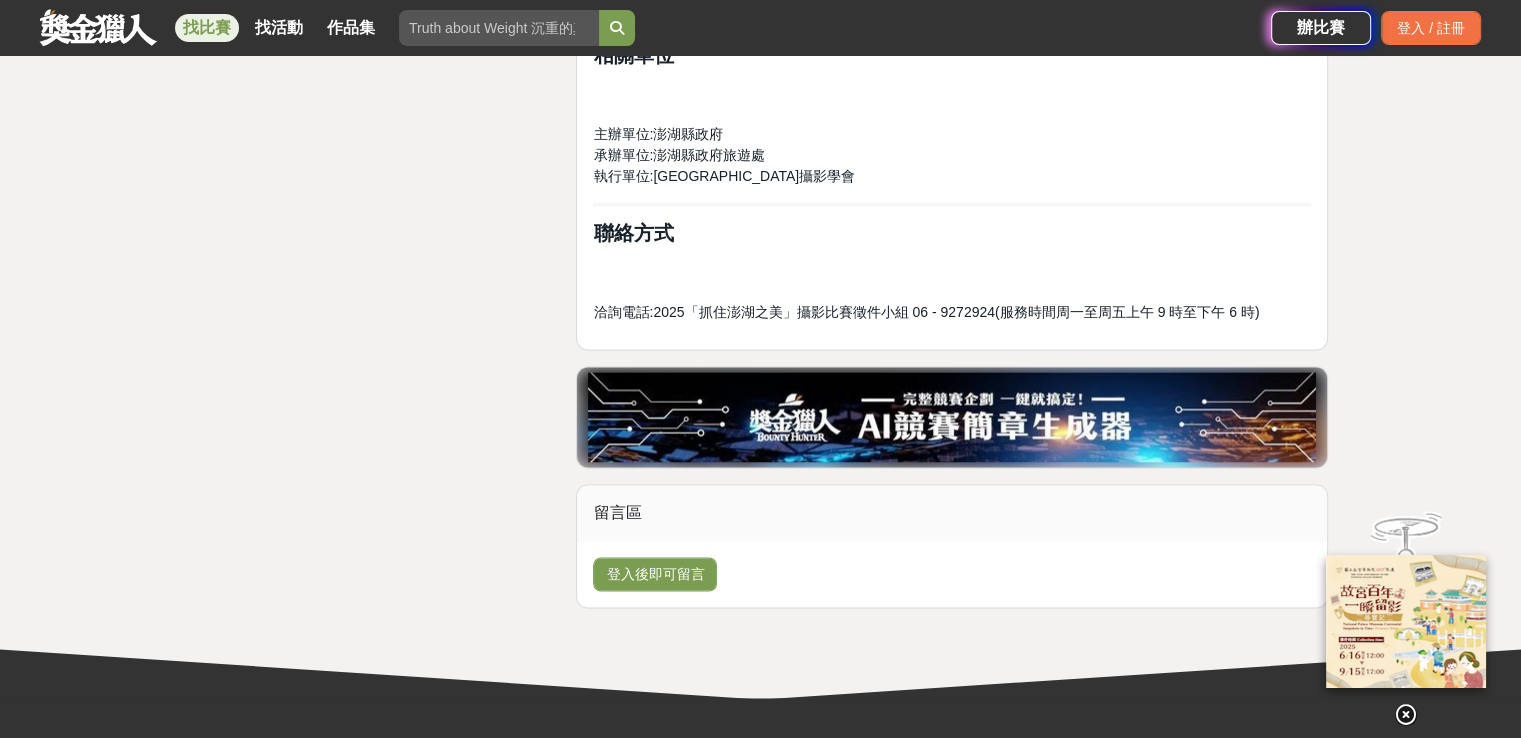 scroll, scrollTop: 3200, scrollLeft: 0, axis: vertical 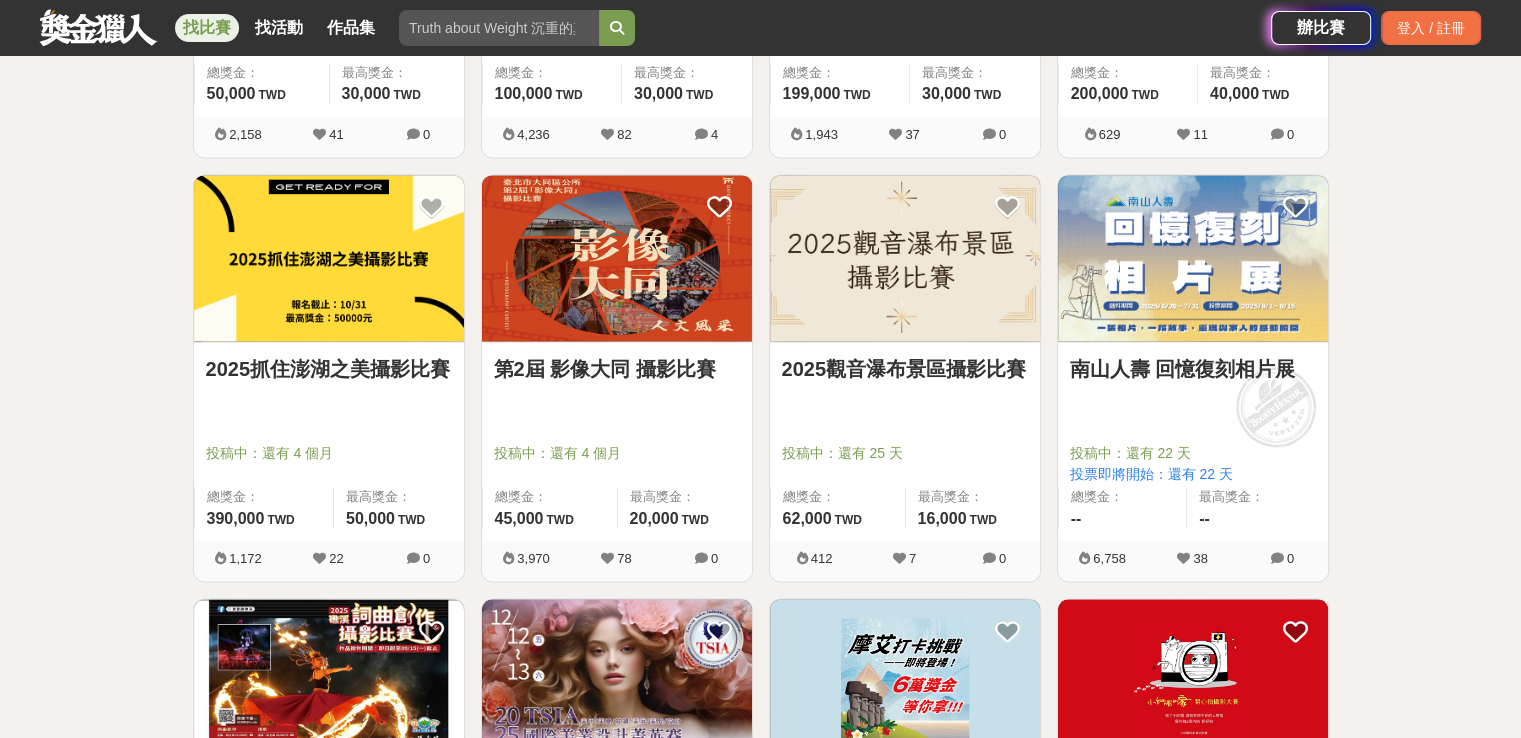 click on "2025抓住澎湖之美攝影比賽" at bounding box center [329, 369] 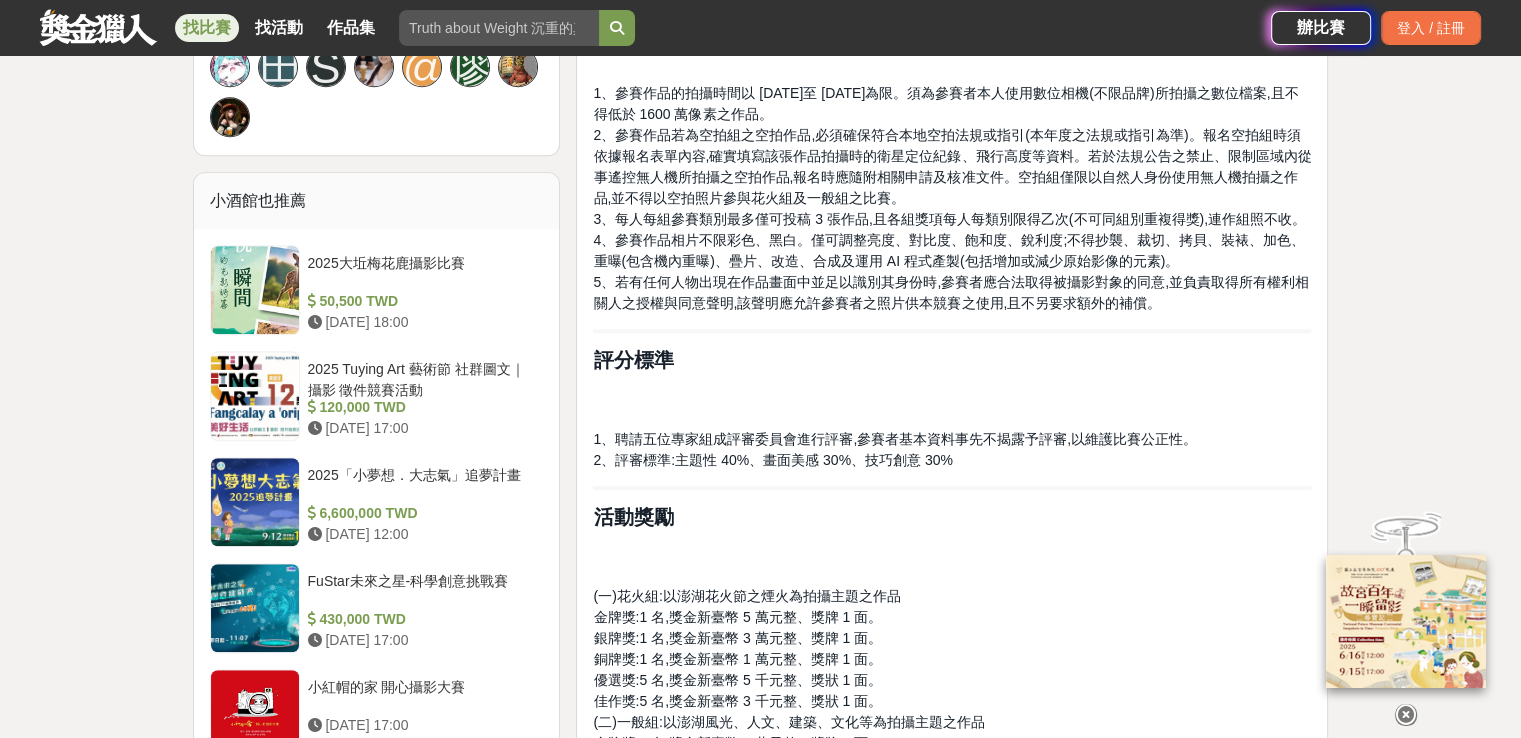 scroll, scrollTop: 1600, scrollLeft: 0, axis: vertical 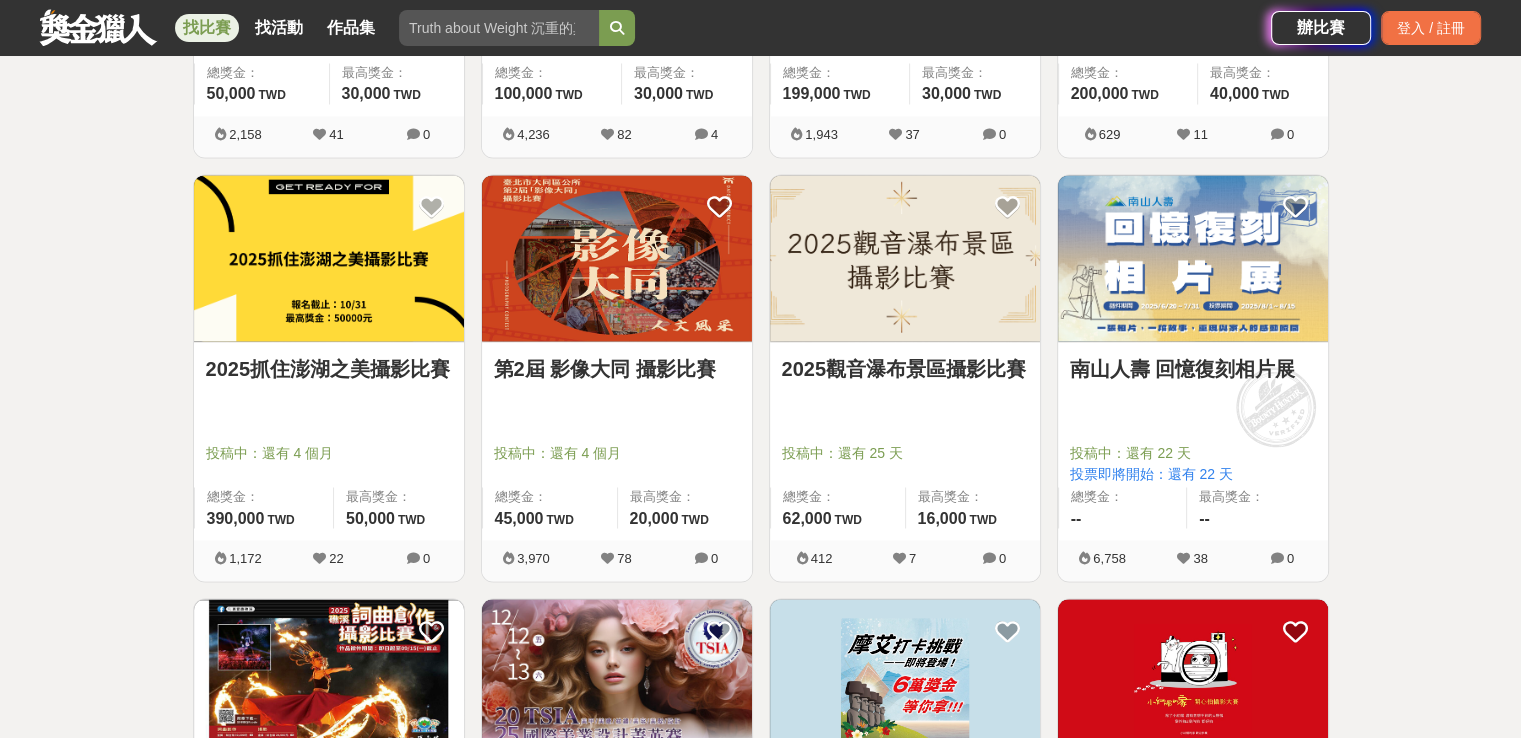 click on "第2屆 影像大同 攝影比賽" at bounding box center (617, 369) 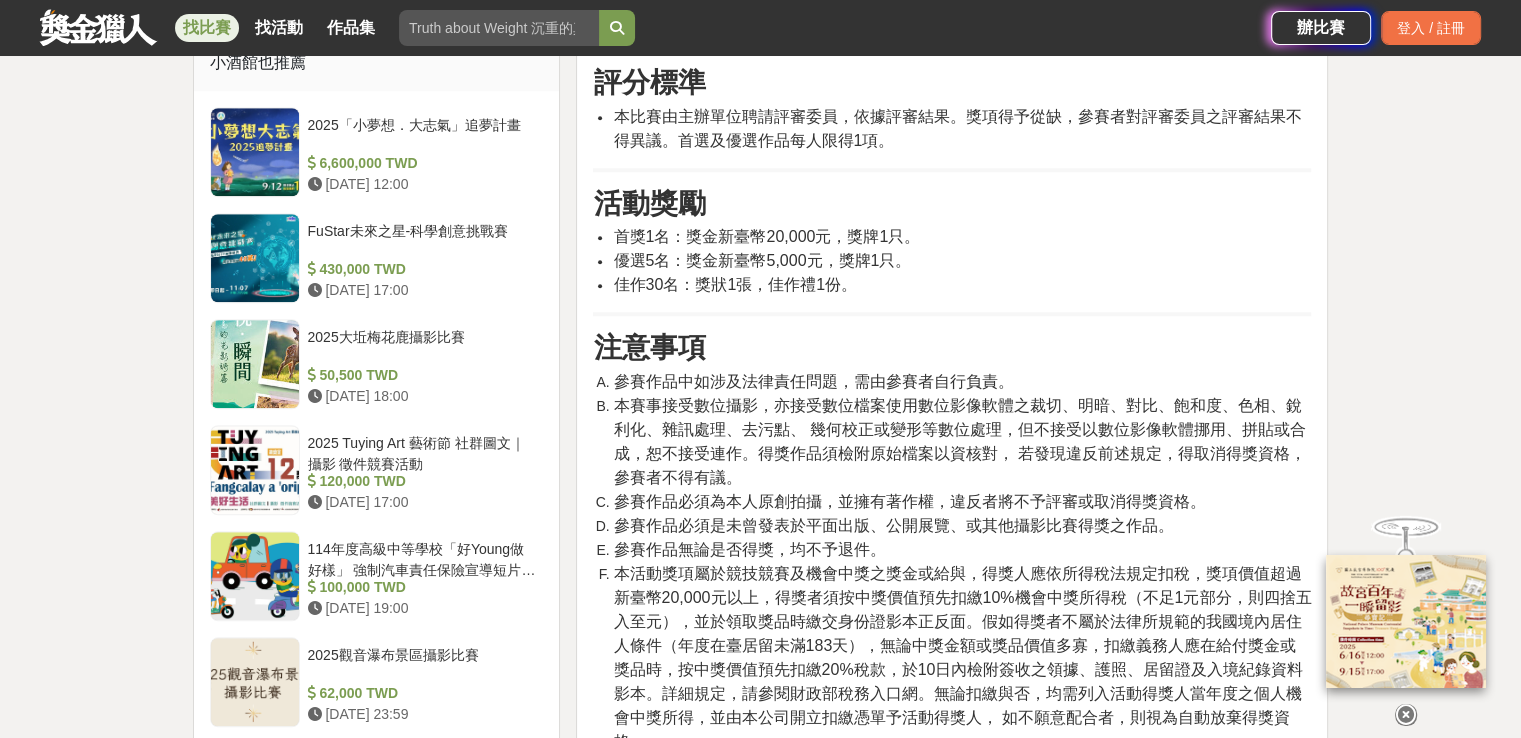 scroll, scrollTop: 1700, scrollLeft: 0, axis: vertical 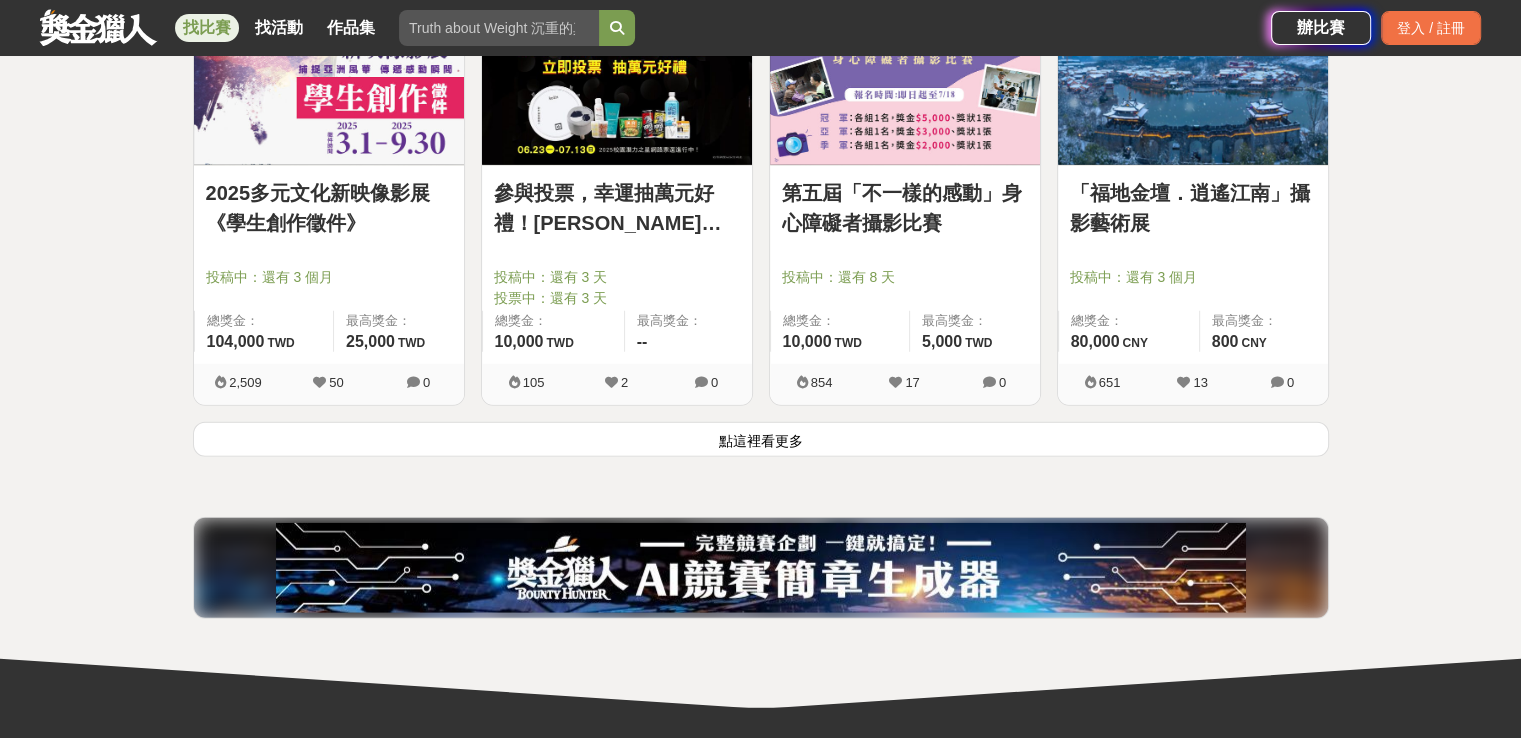 click on "點這裡看更多" at bounding box center [761, 439] 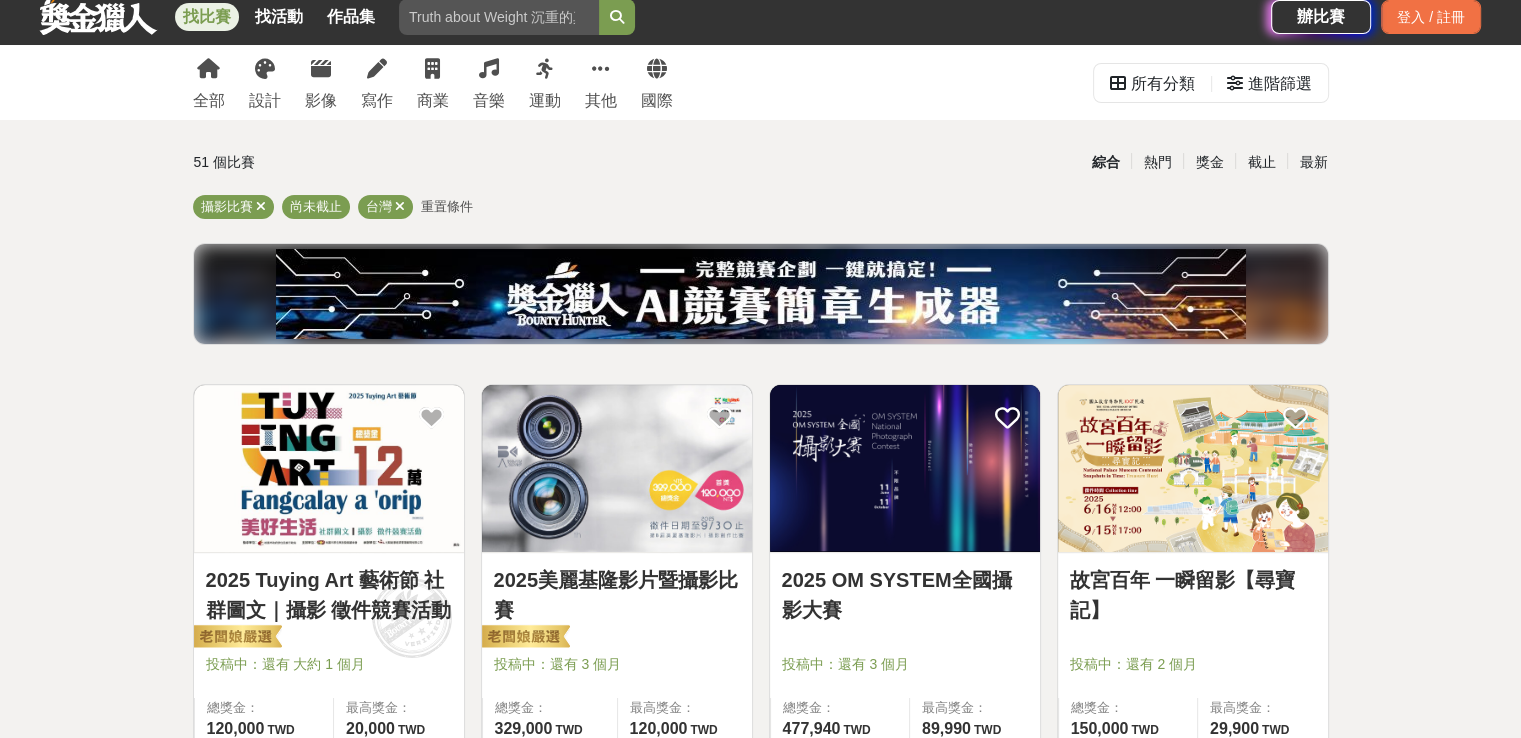 scroll, scrollTop: 0, scrollLeft: 0, axis: both 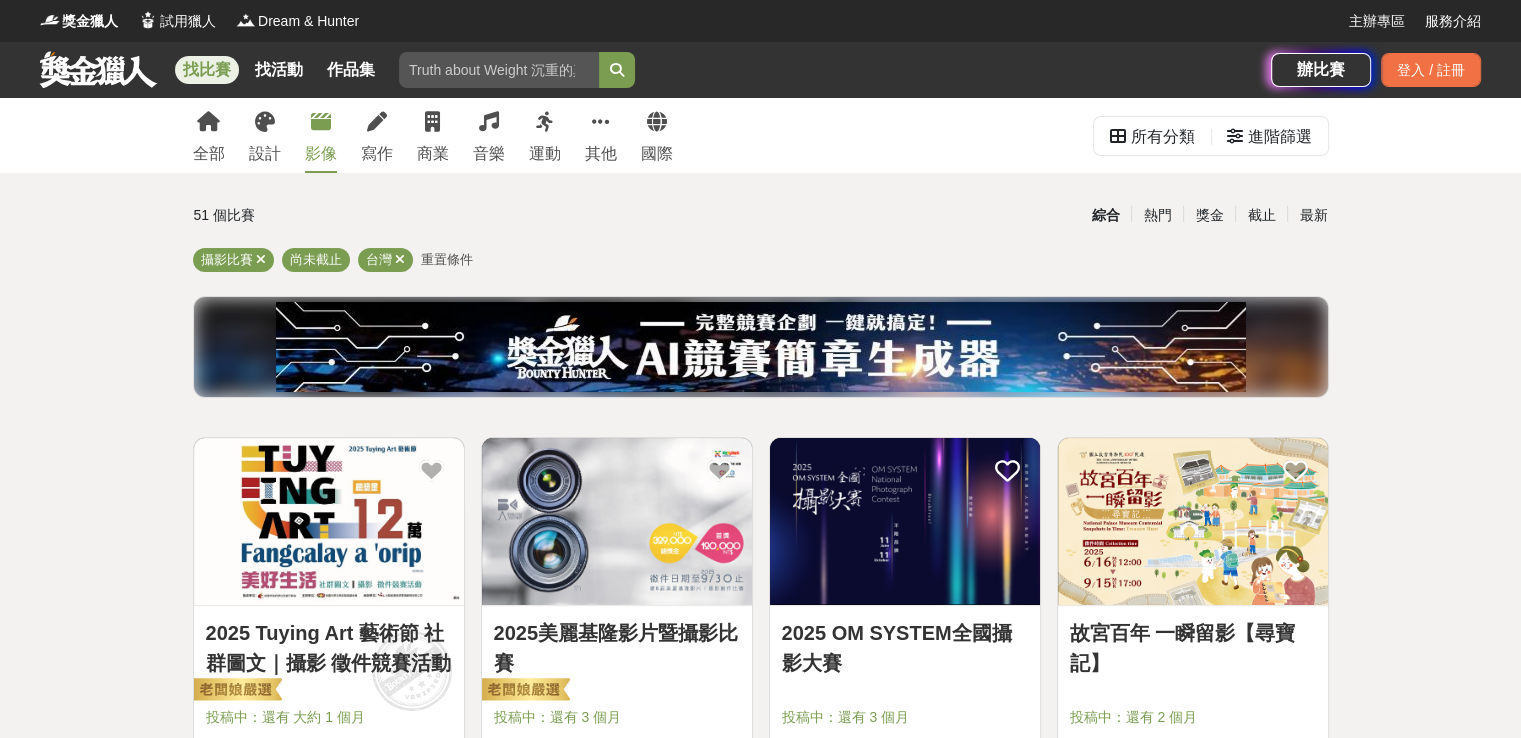 click on "影像" at bounding box center (321, 154) 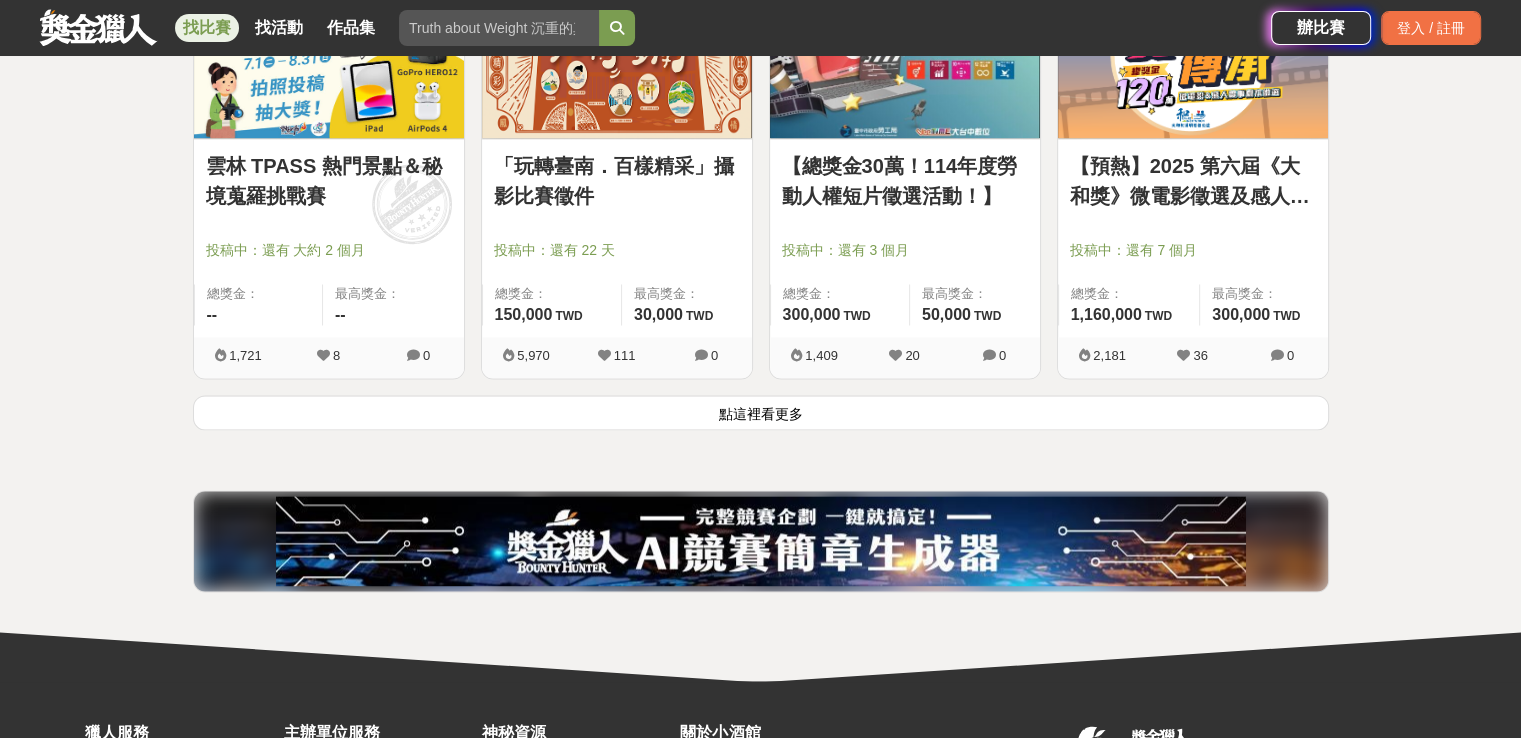 scroll, scrollTop: 2600, scrollLeft: 0, axis: vertical 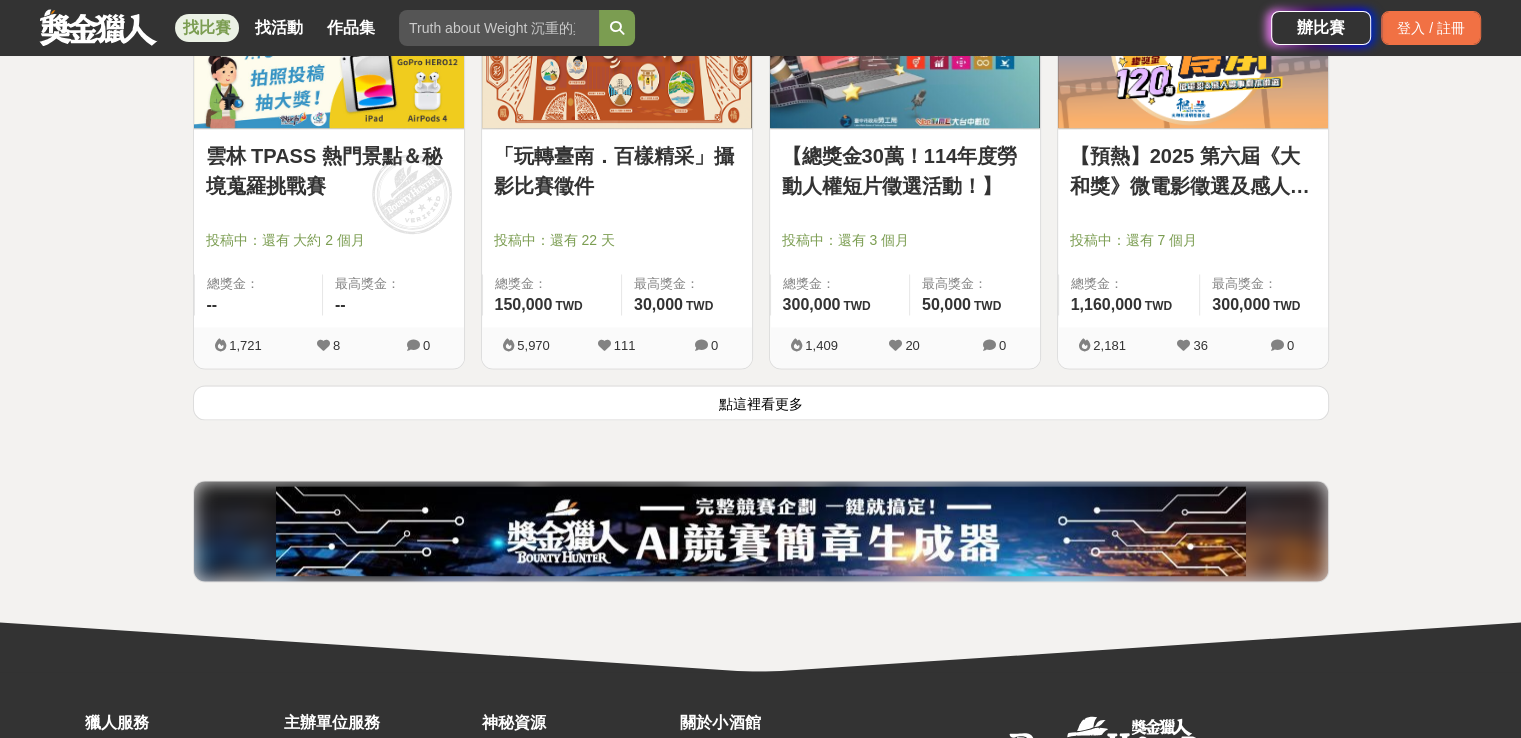 click on "點這裡看更多" at bounding box center (761, 402) 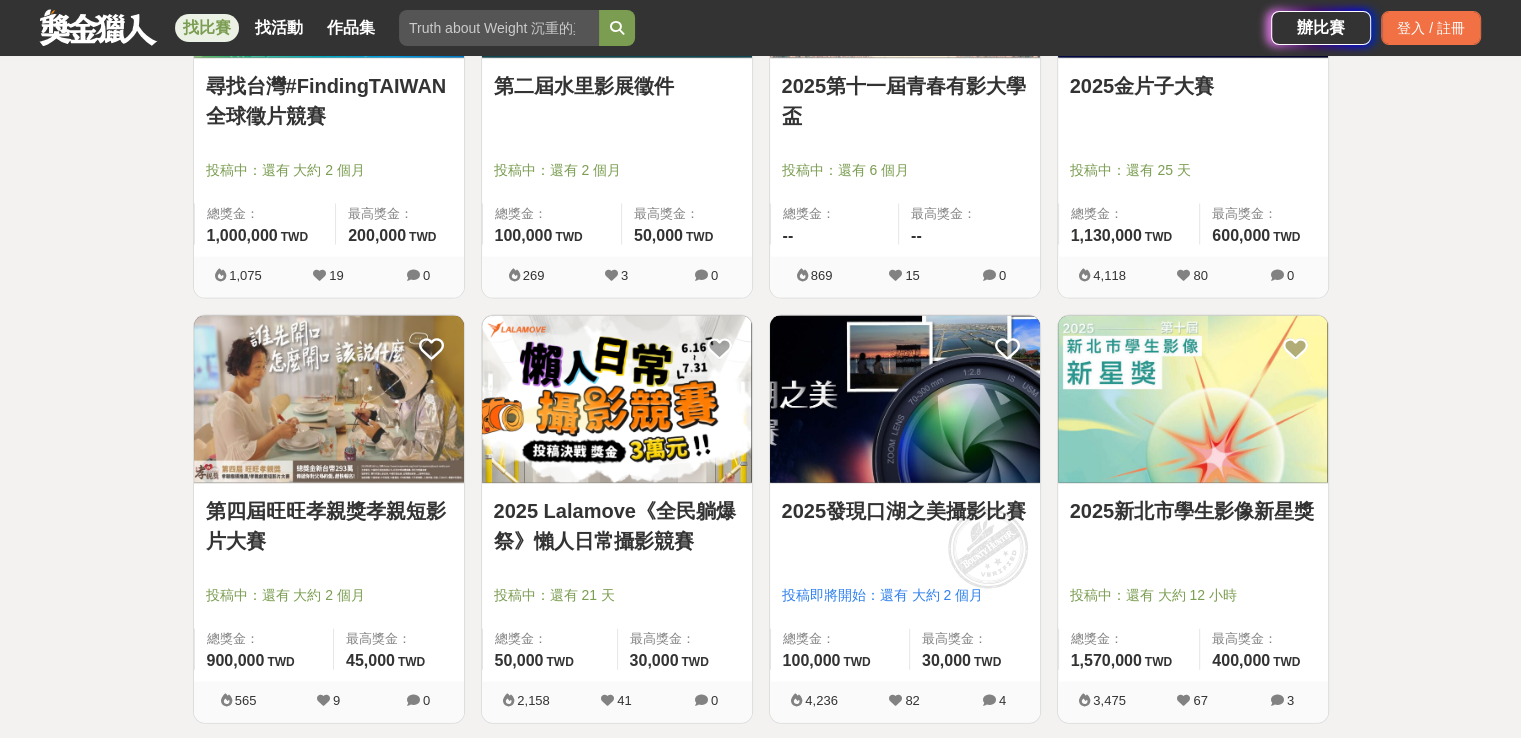scroll, scrollTop: 4500, scrollLeft: 0, axis: vertical 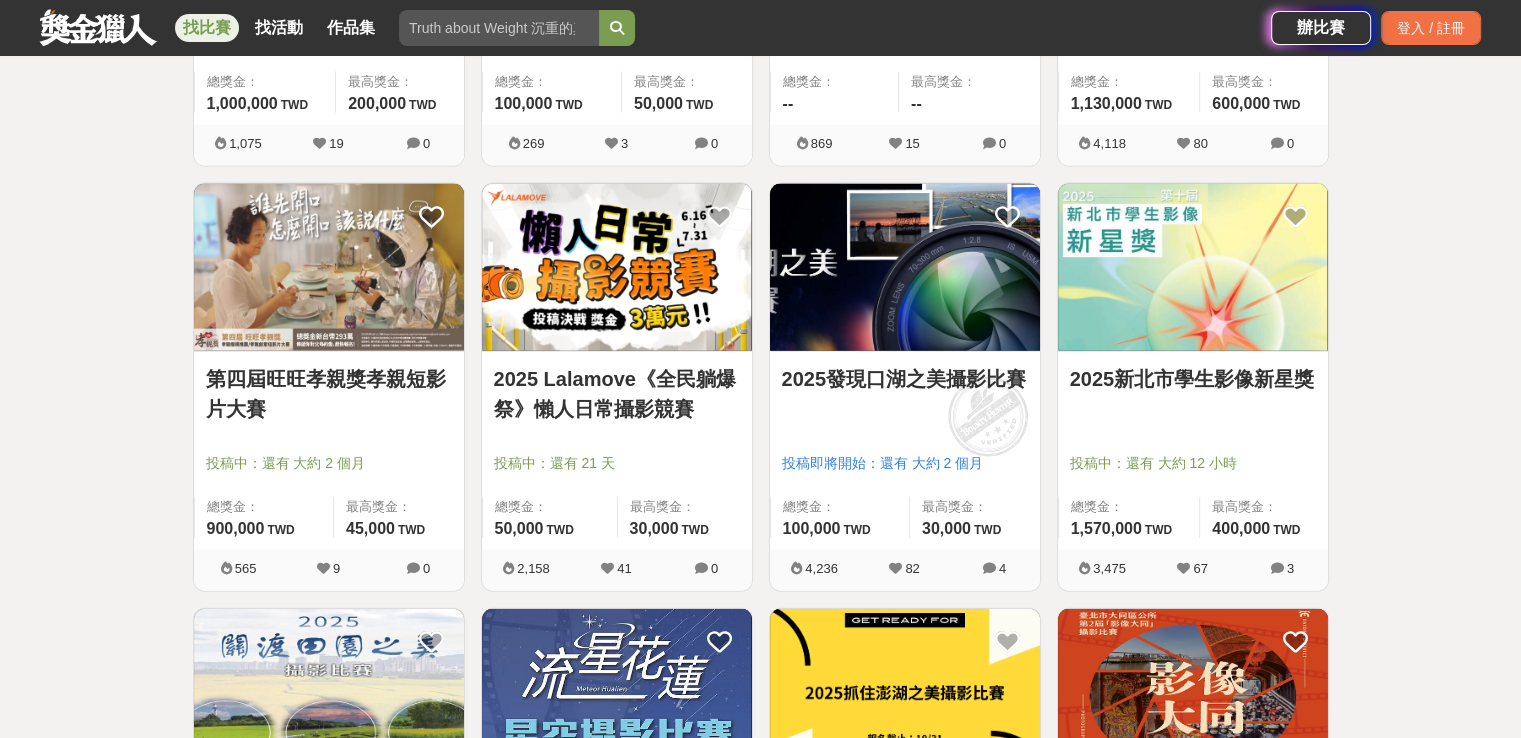 click on "2025發現口湖之美攝影比賽" at bounding box center (905, 379) 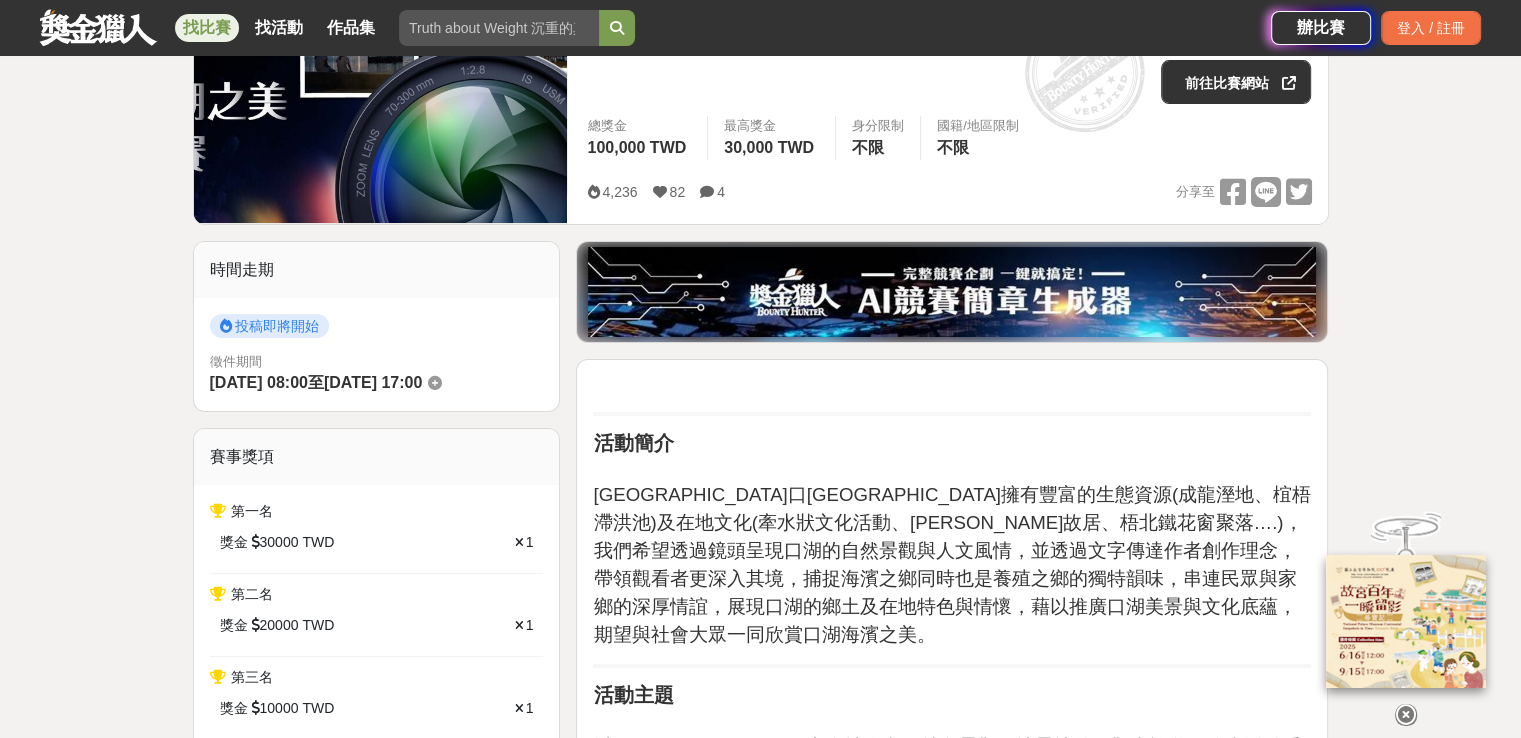 scroll, scrollTop: 400, scrollLeft: 0, axis: vertical 